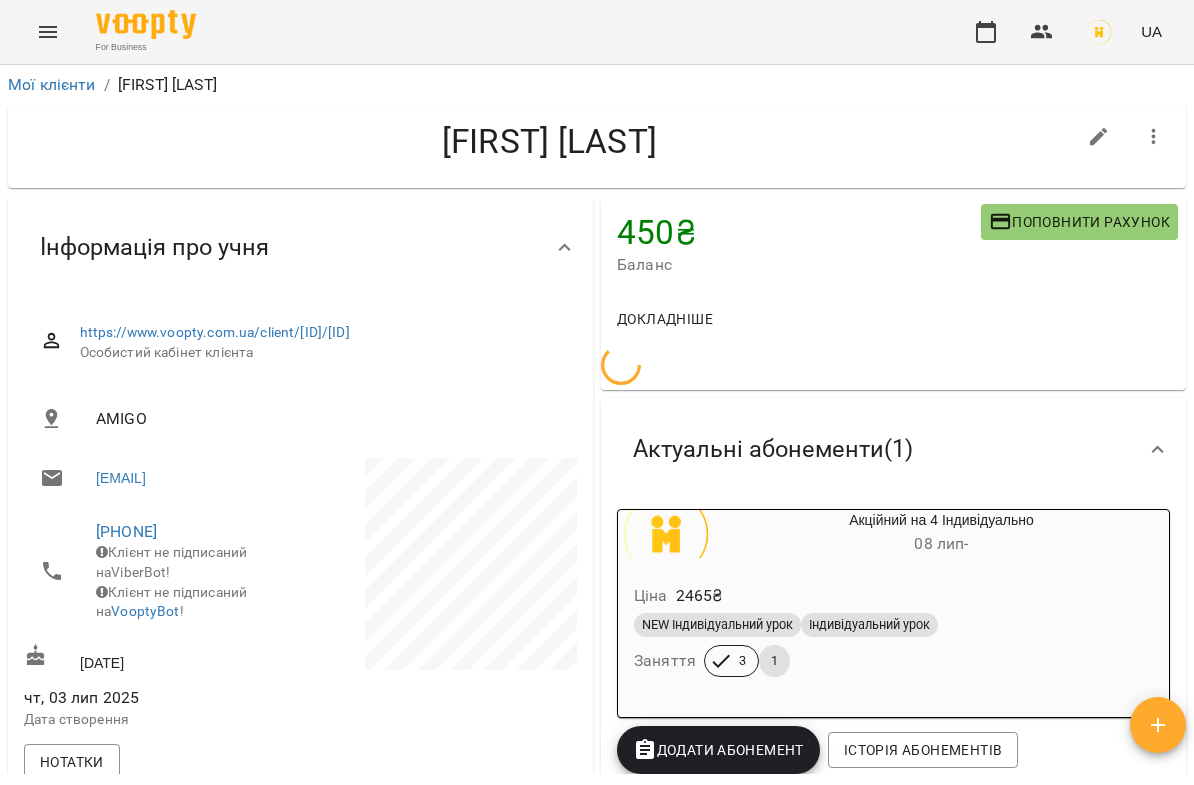 scroll, scrollTop: 0, scrollLeft: 0, axis: both 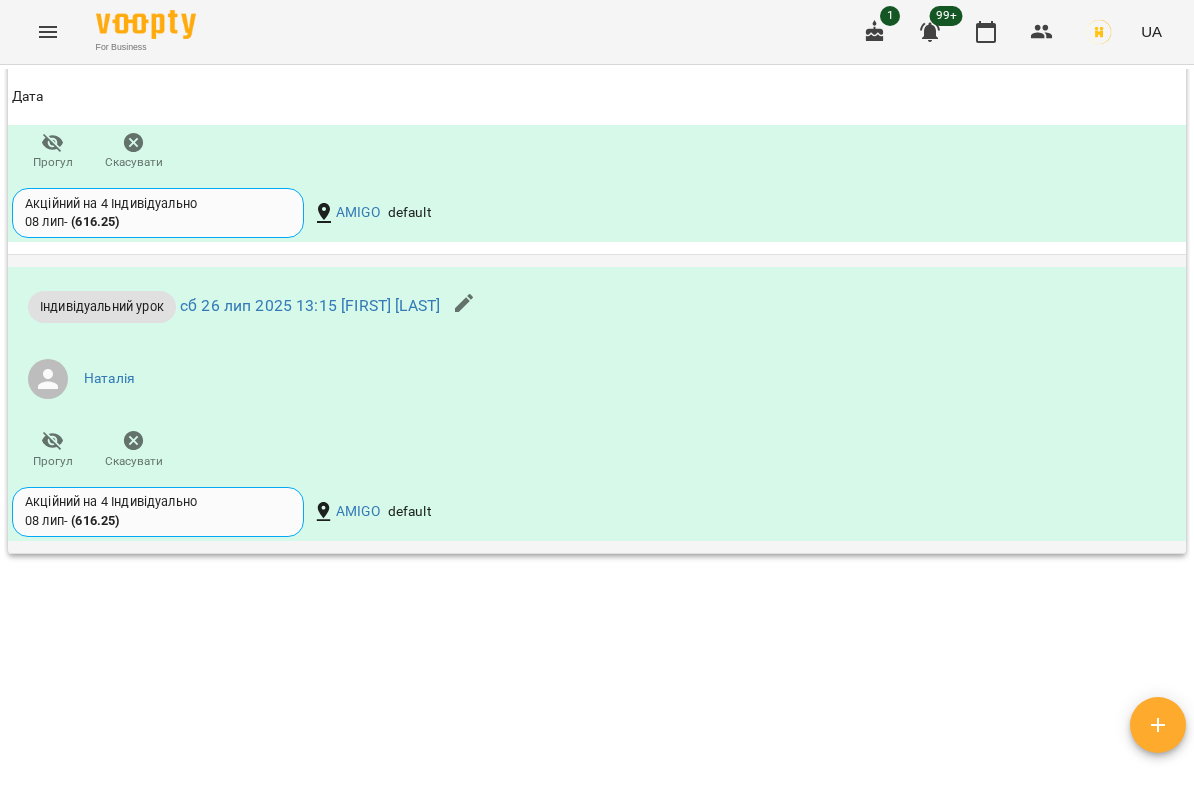 click on "Індивідуальний урок   сб 26 лип 2025 13:15 [FIRST] [LAST]  [FIRST] Прогул Скасувати Акційний на 4 Індивідуально 08 лип -   ( 616.25 ) AMIGO default" at bounding box center [597, 404] 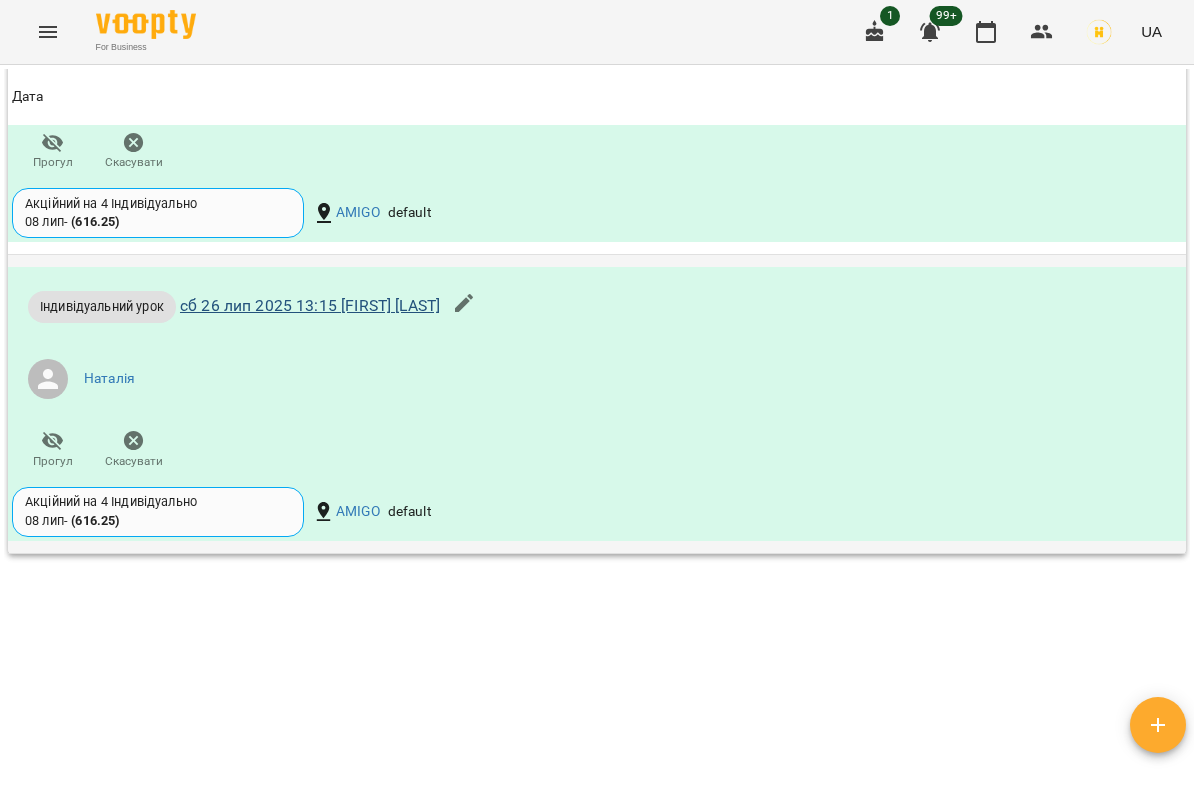 click on "сб 26 лип 2025 13:15 [FIRST] [LAST]" at bounding box center (310, 305) 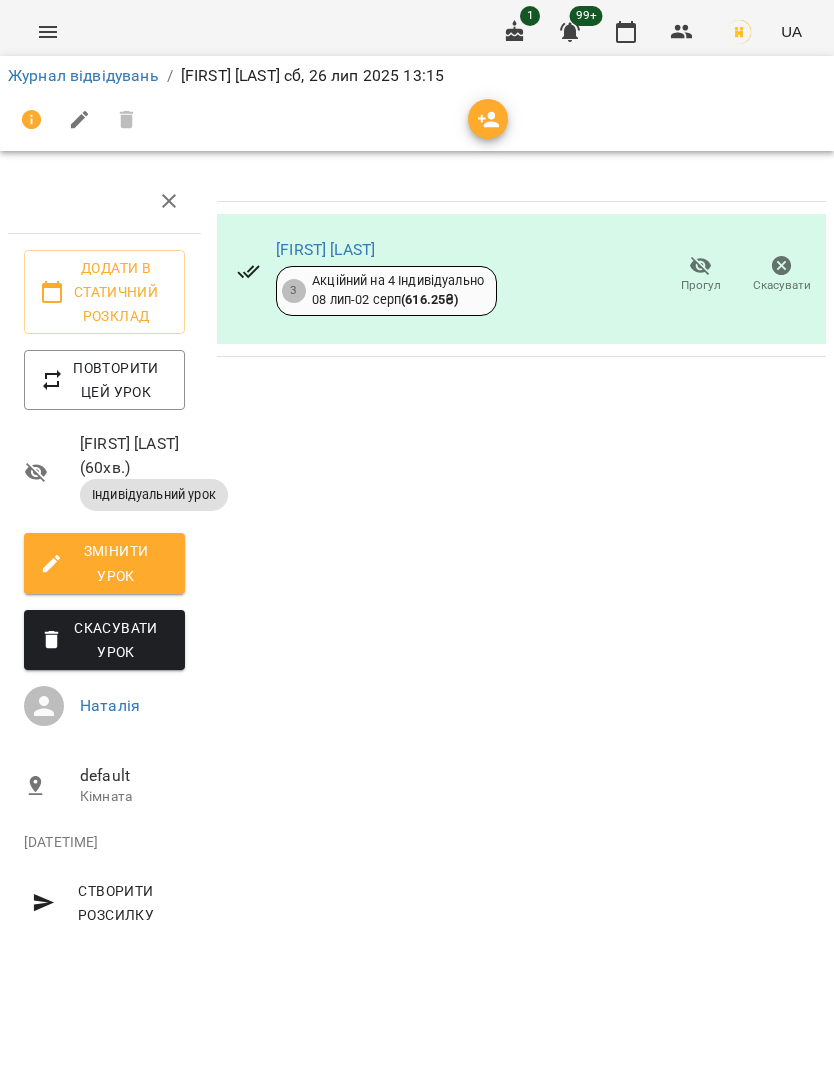 scroll, scrollTop: 0, scrollLeft: 0, axis: both 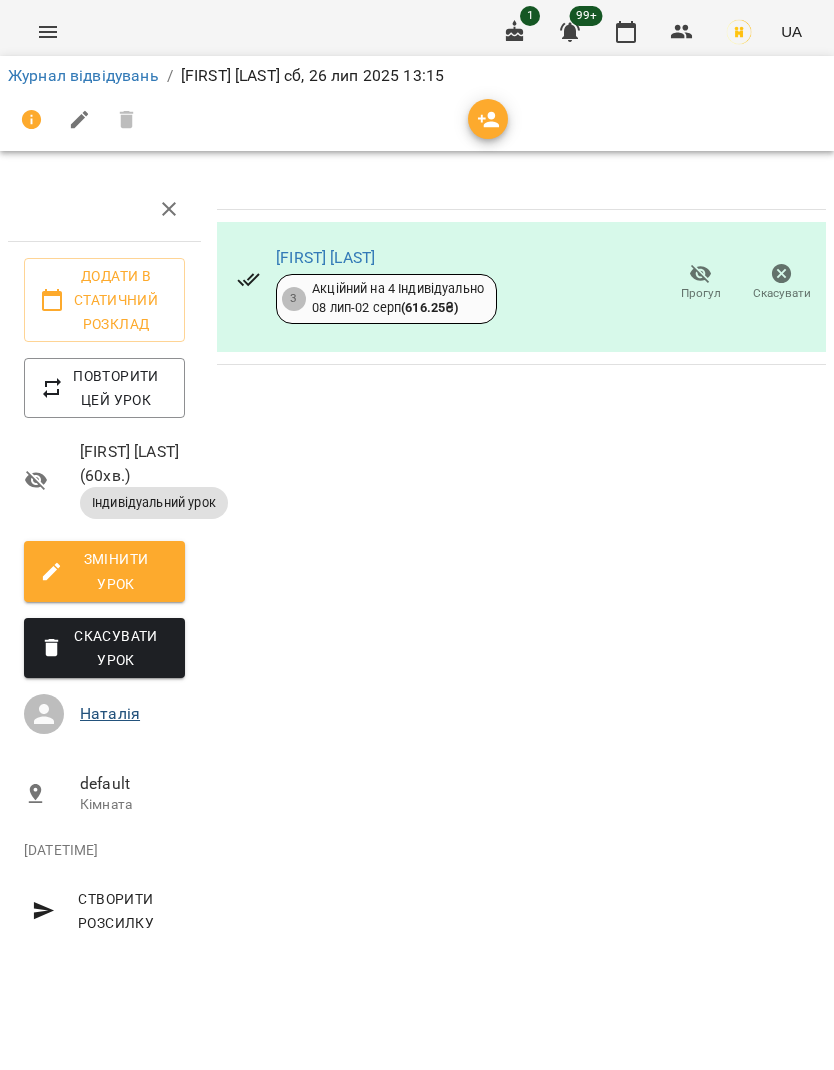 click on "Наталія" at bounding box center (110, 713) 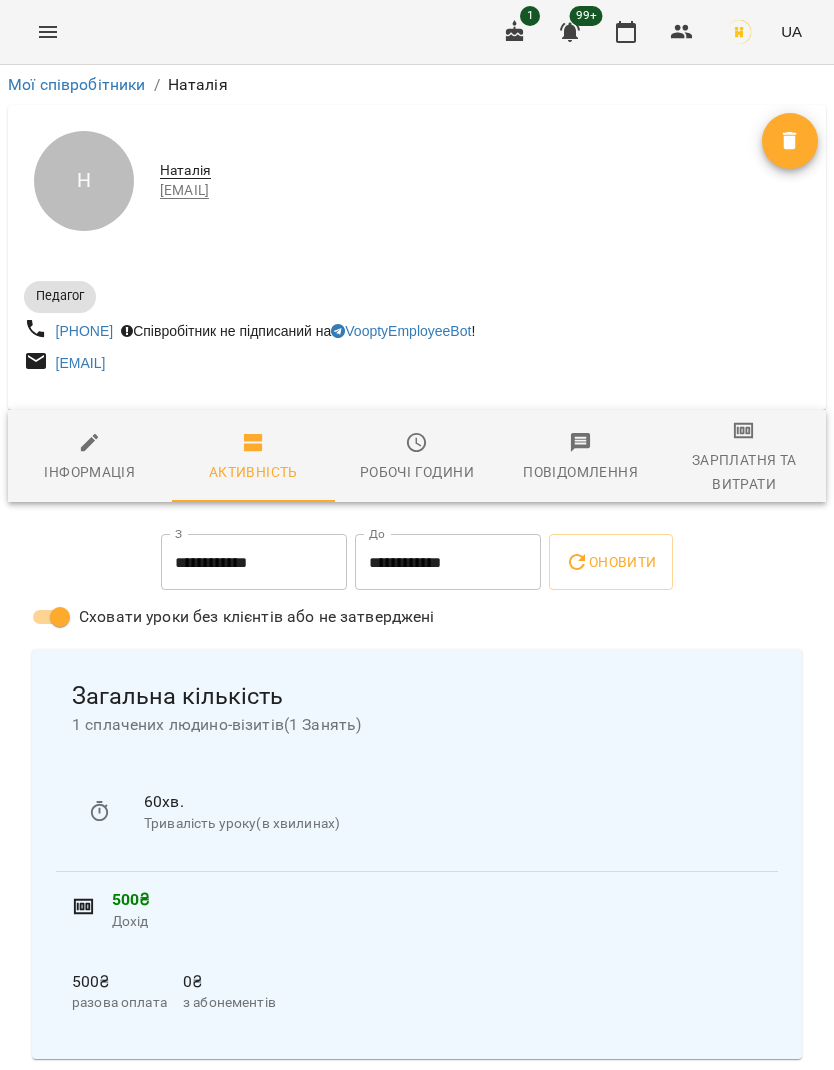 click on "Повідомлення" at bounding box center [580, 472] 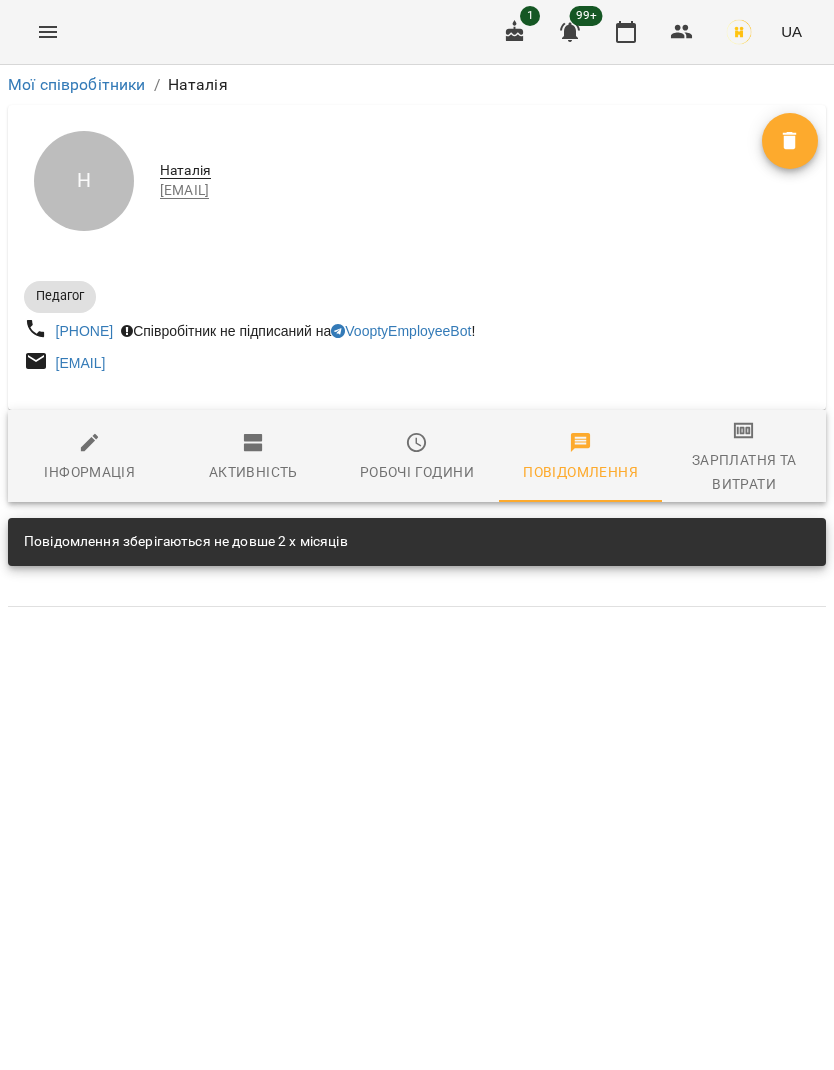 click on "Зарплатня та Витрати" at bounding box center (744, 472) 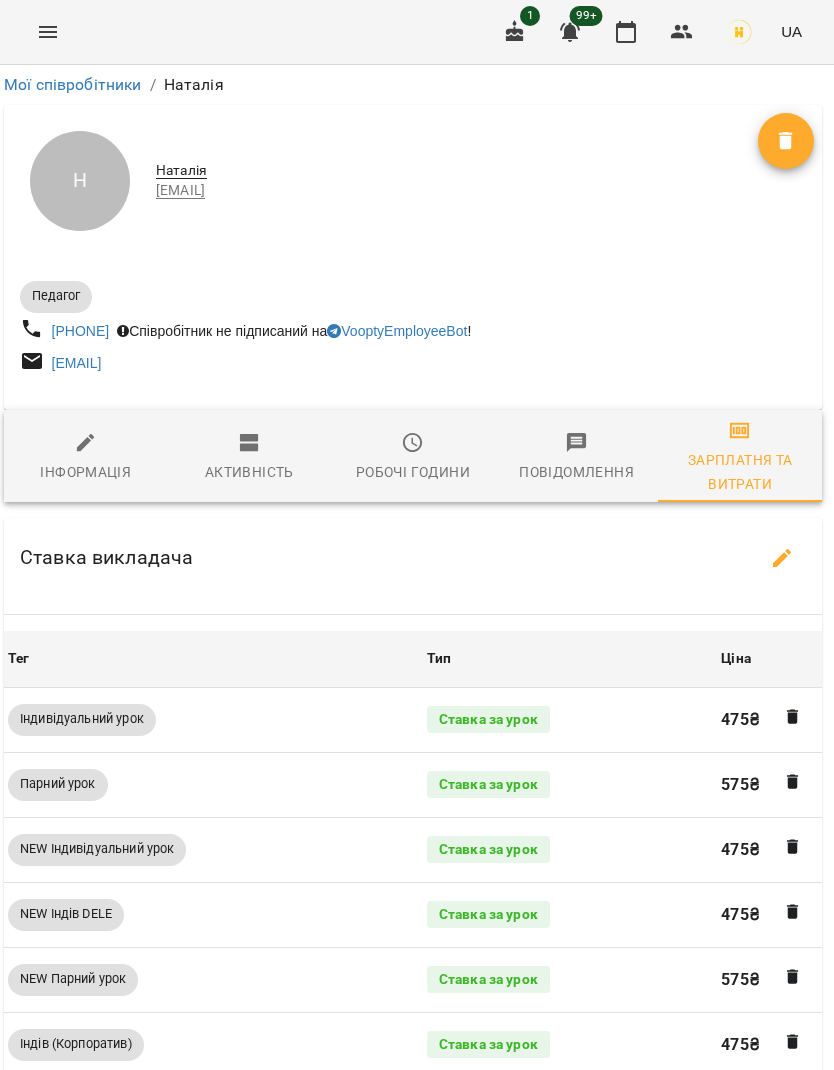 scroll, scrollTop: 0, scrollLeft: 4, axis: horizontal 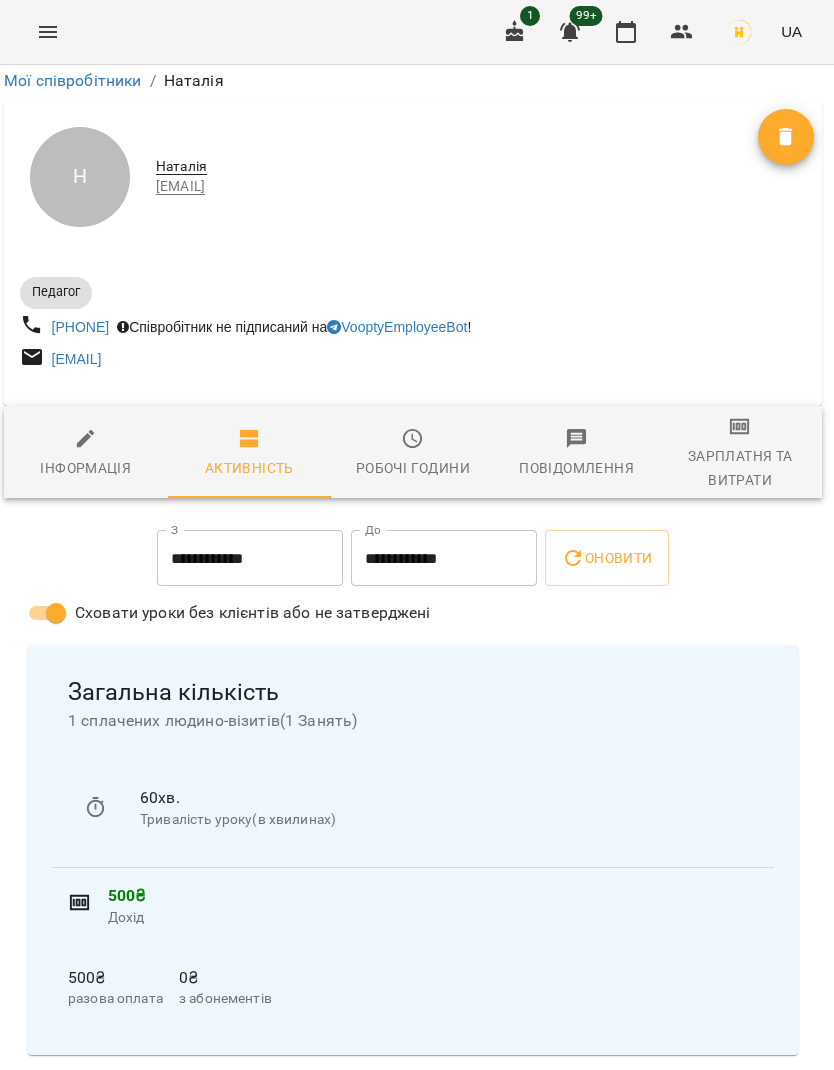 click on "**********" at bounding box center (250, 558) 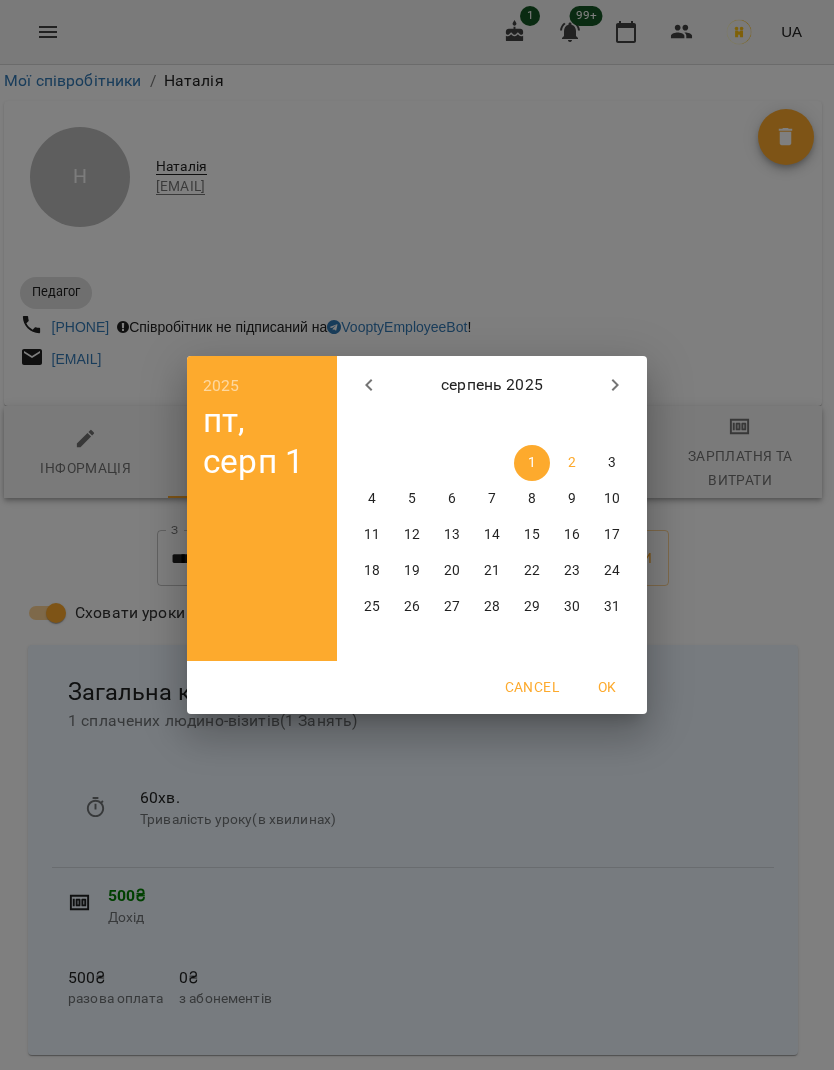 click 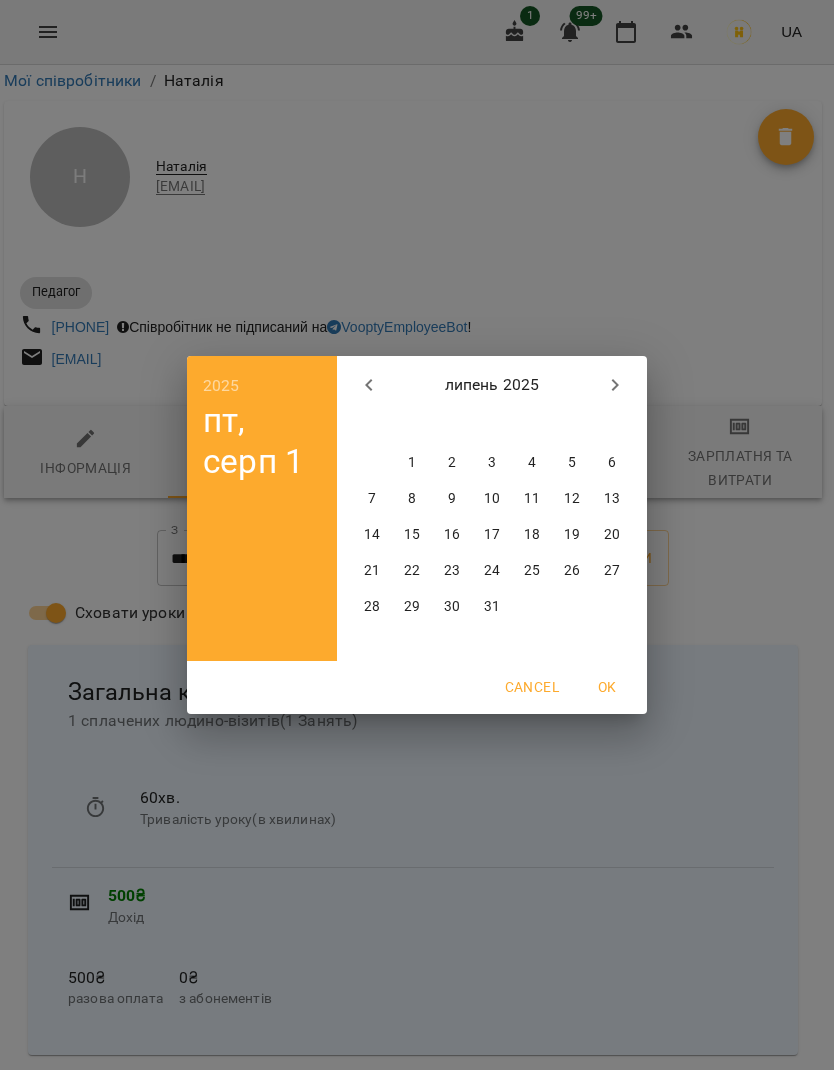 click on "1" at bounding box center [412, 463] 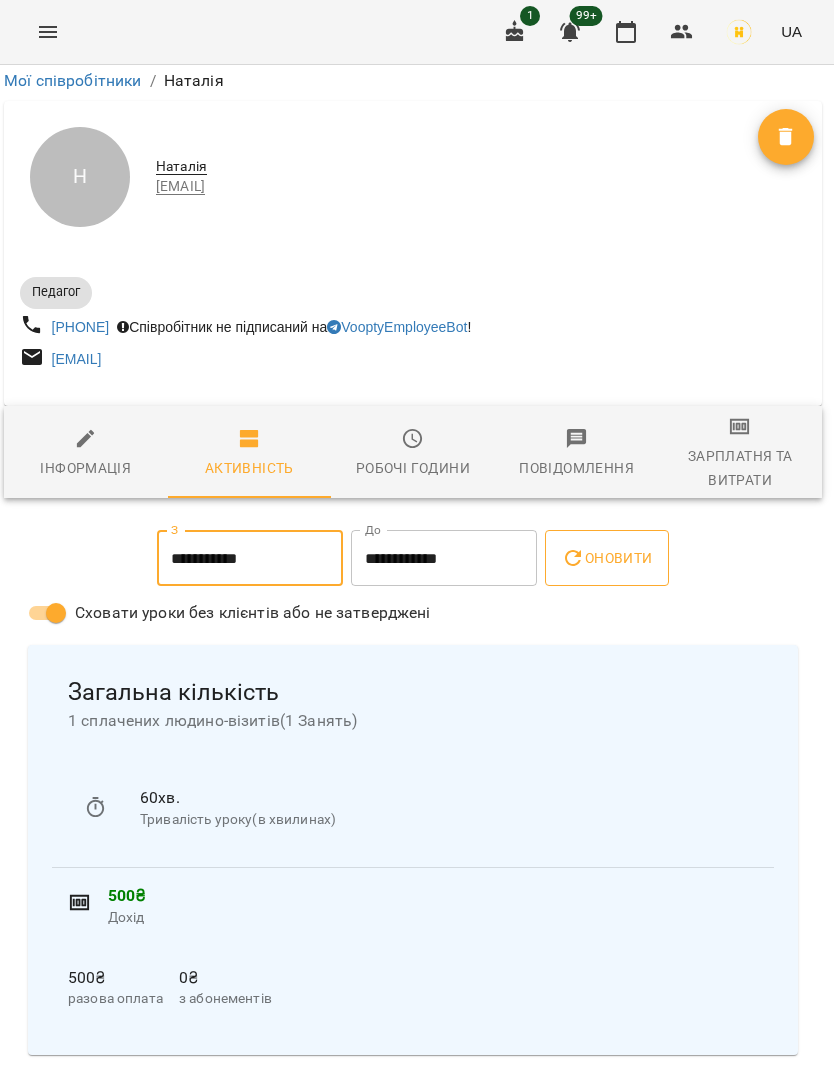 click on "Оновити" at bounding box center (606, 558) 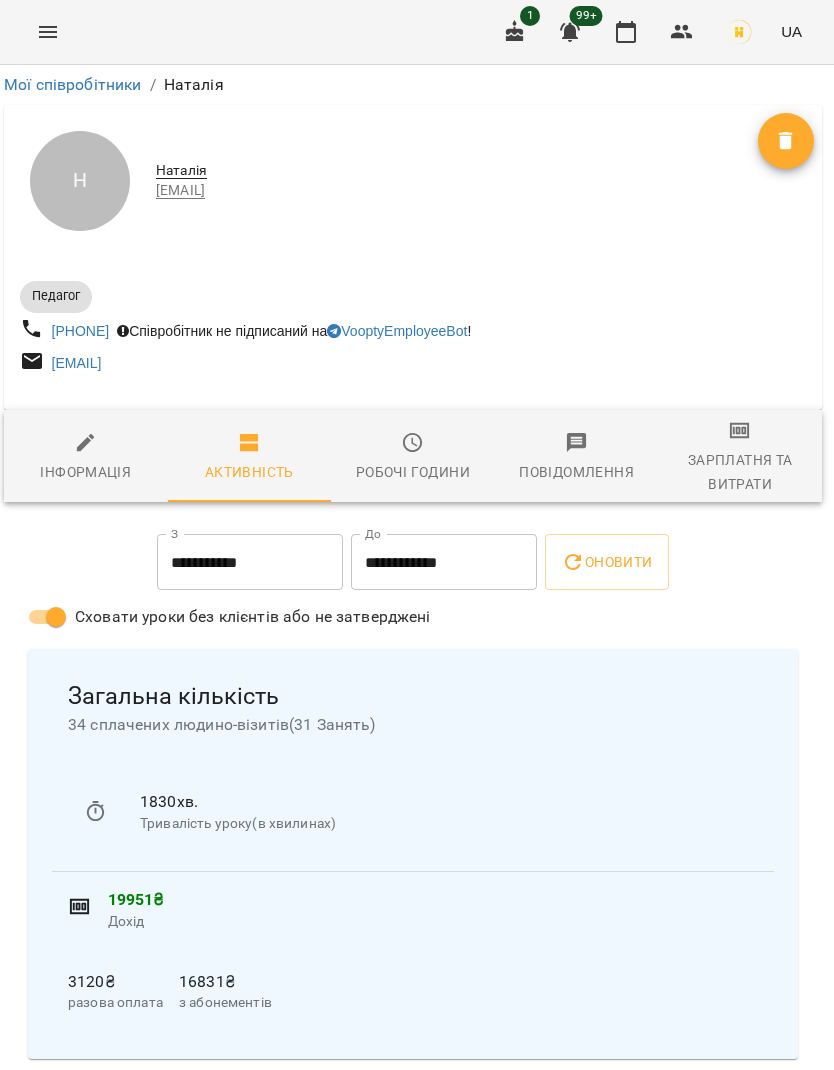 click on "**********" at bounding box center [444, 562] 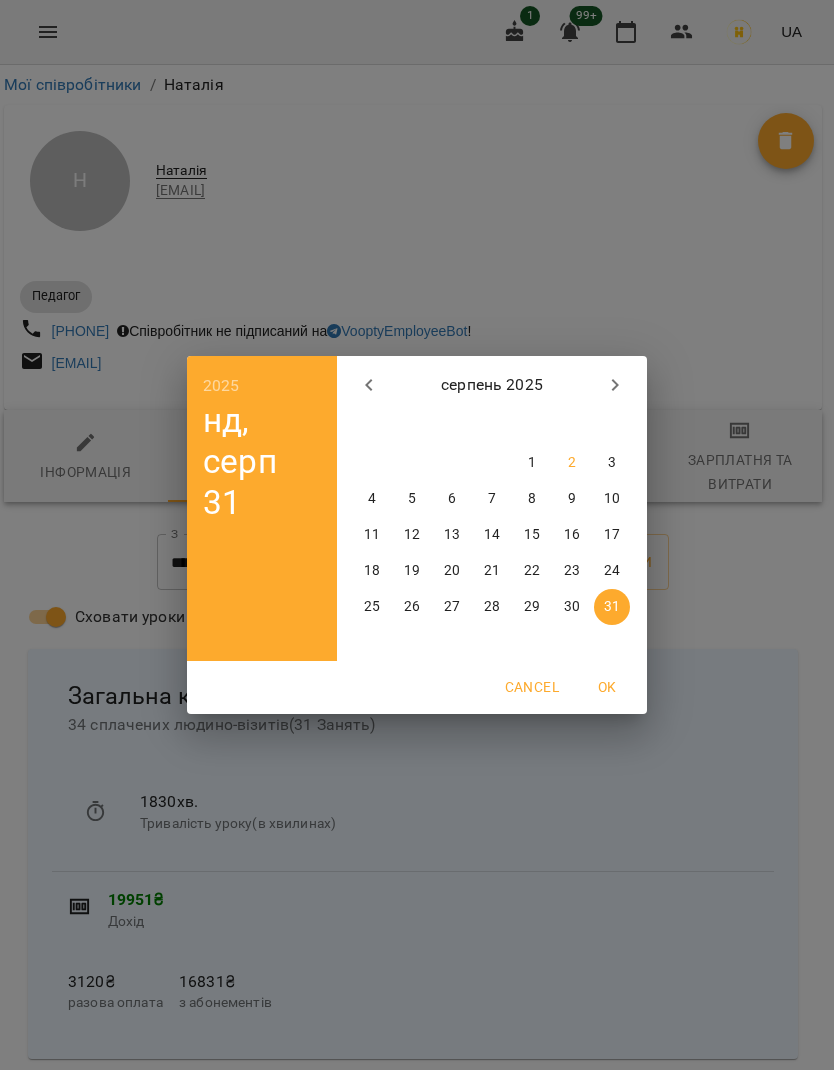 click 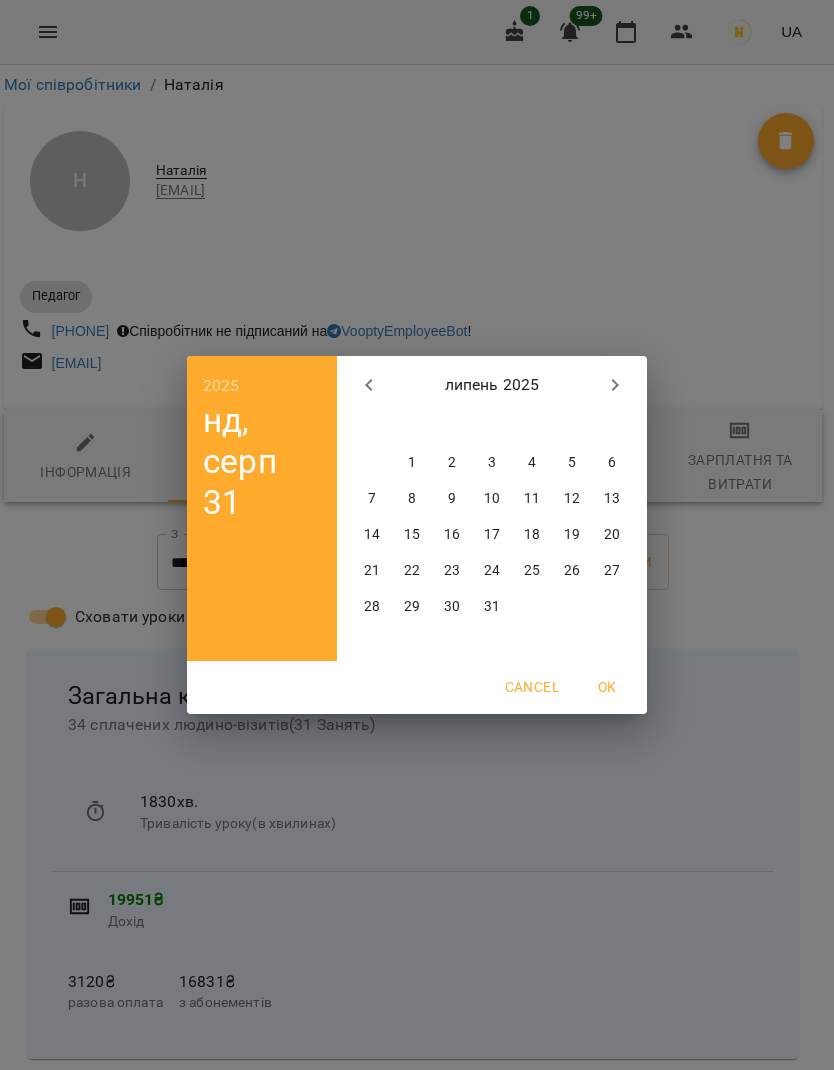 click on "31" at bounding box center (492, 607) 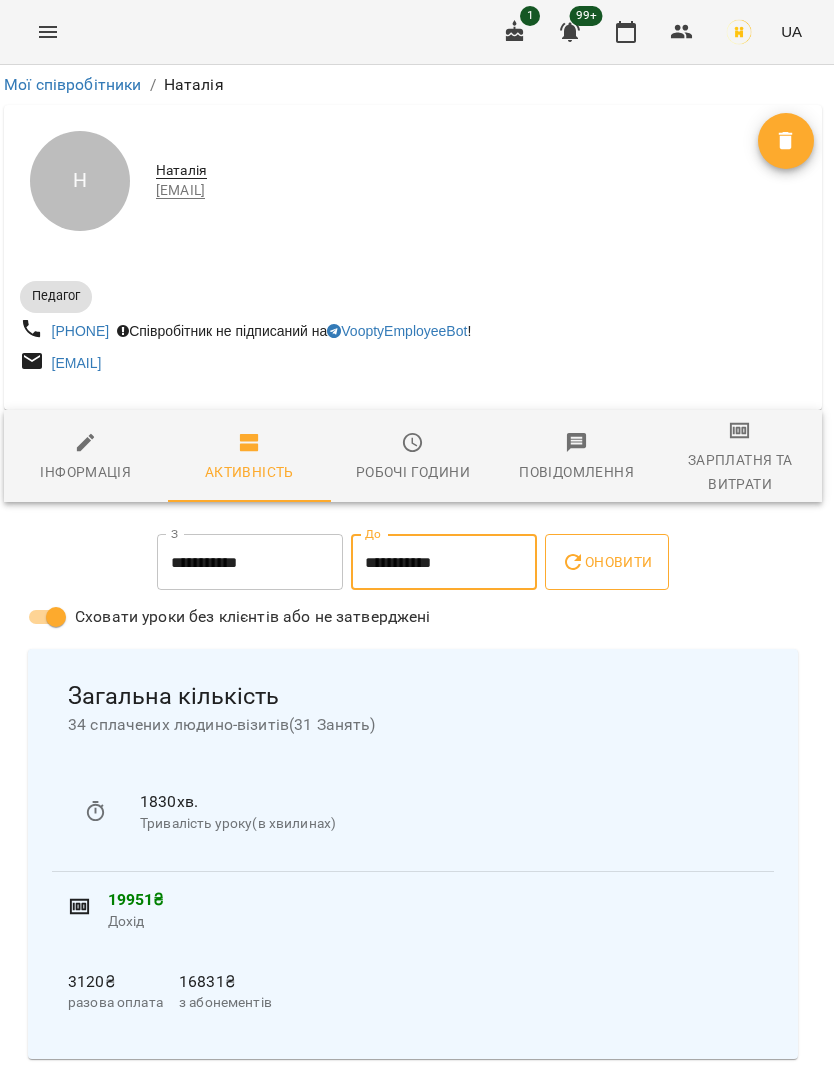 click on "Оновити" at bounding box center (606, 562) 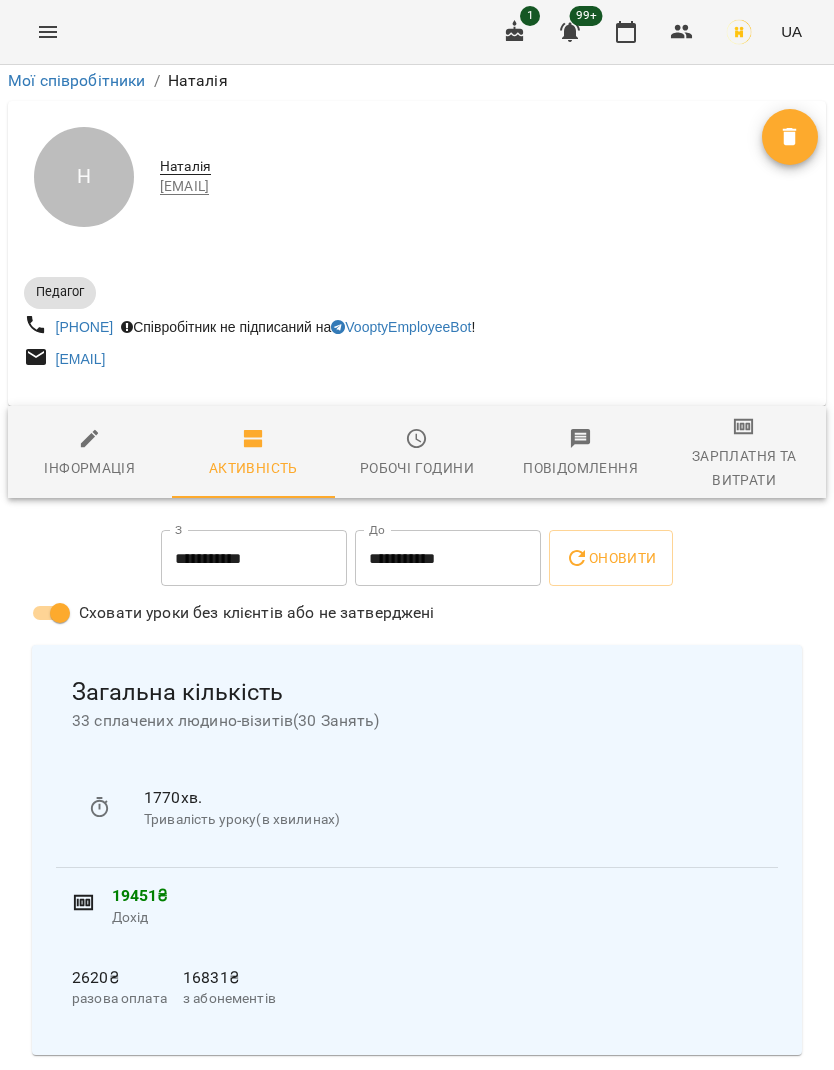scroll, scrollTop: 1013, scrollLeft: 0, axis: vertical 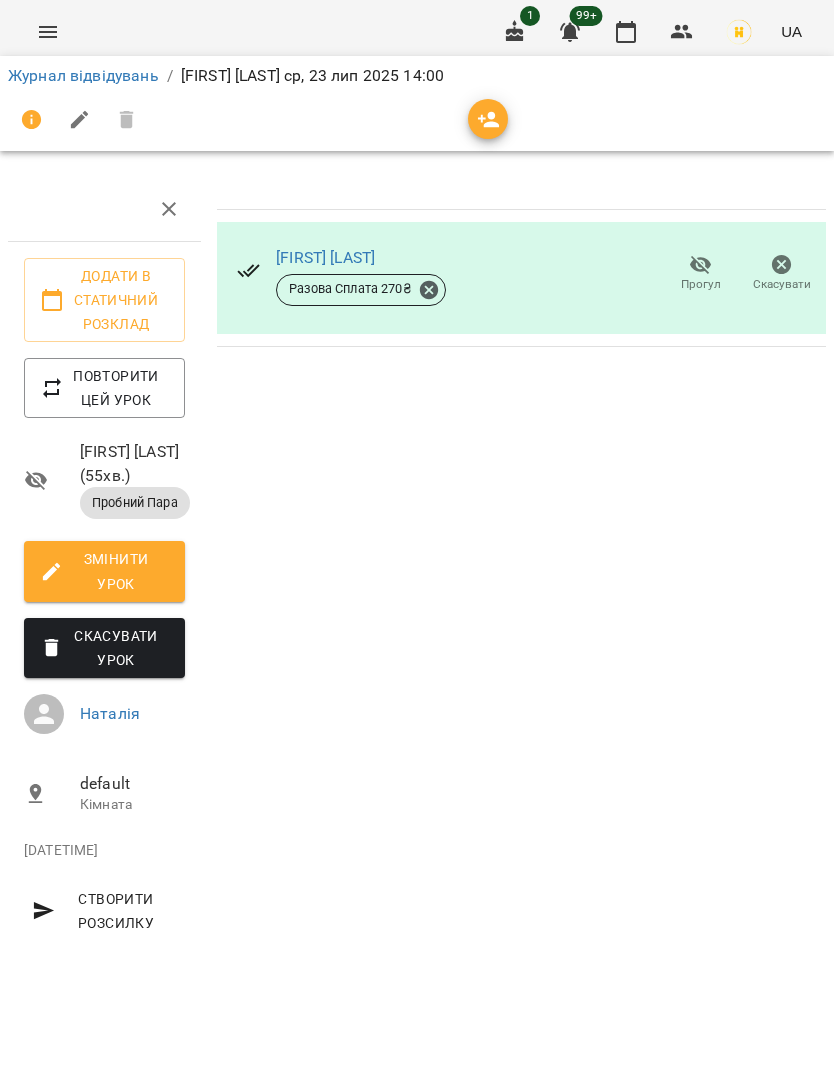 click on "[FIRST] [LAST] Разова Сплата   270 ₴ Прогул Скасувати" at bounding box center [522, 567] 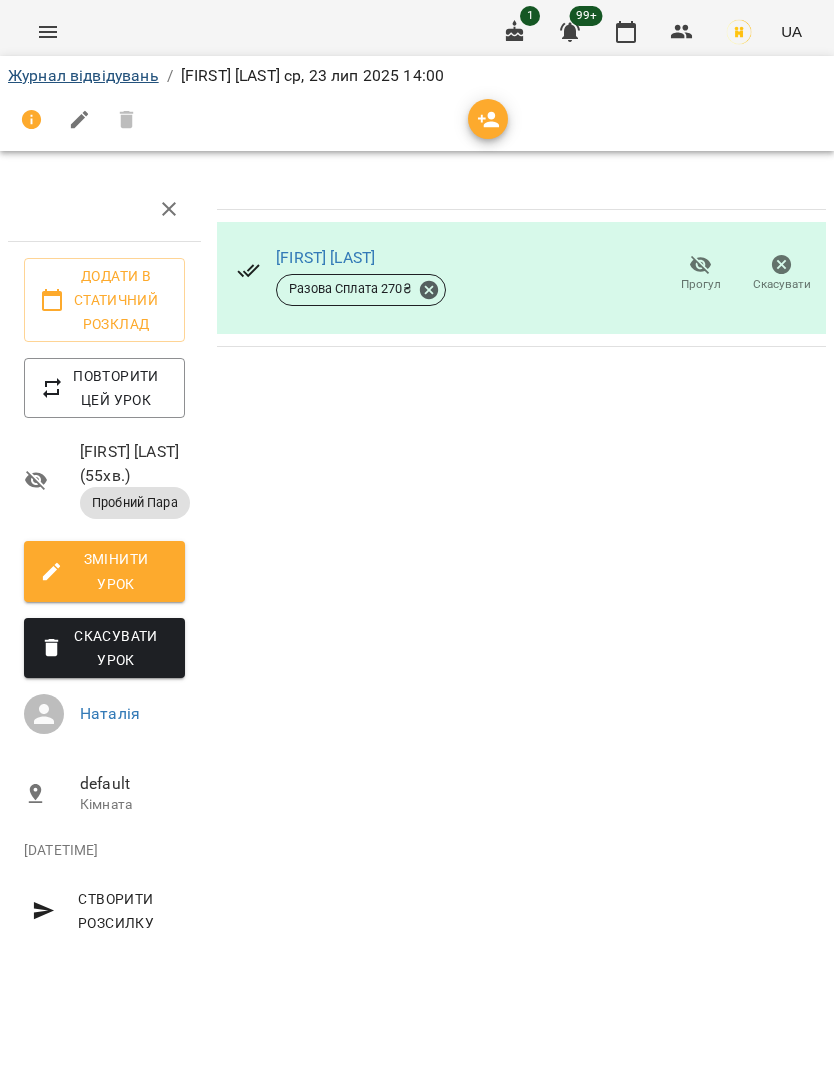 click on "Журнал відвідувань" at bounding box center [83, 75] 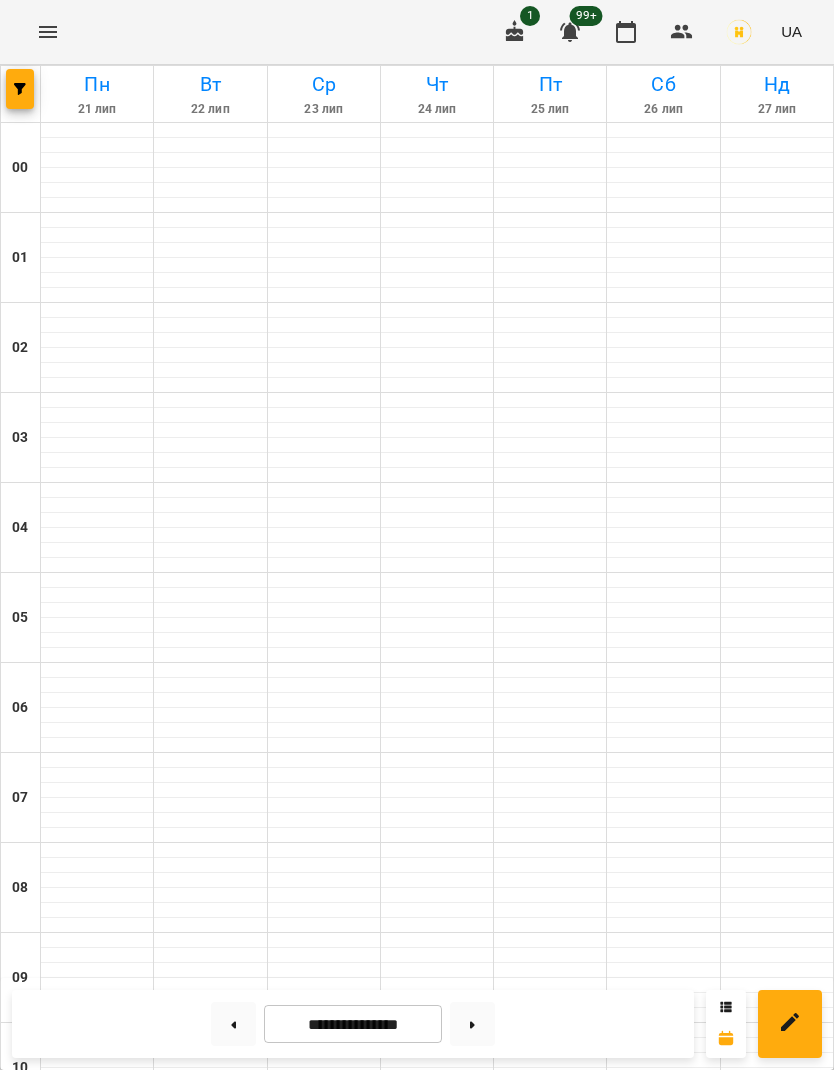 click at bounding box center [48, 32] 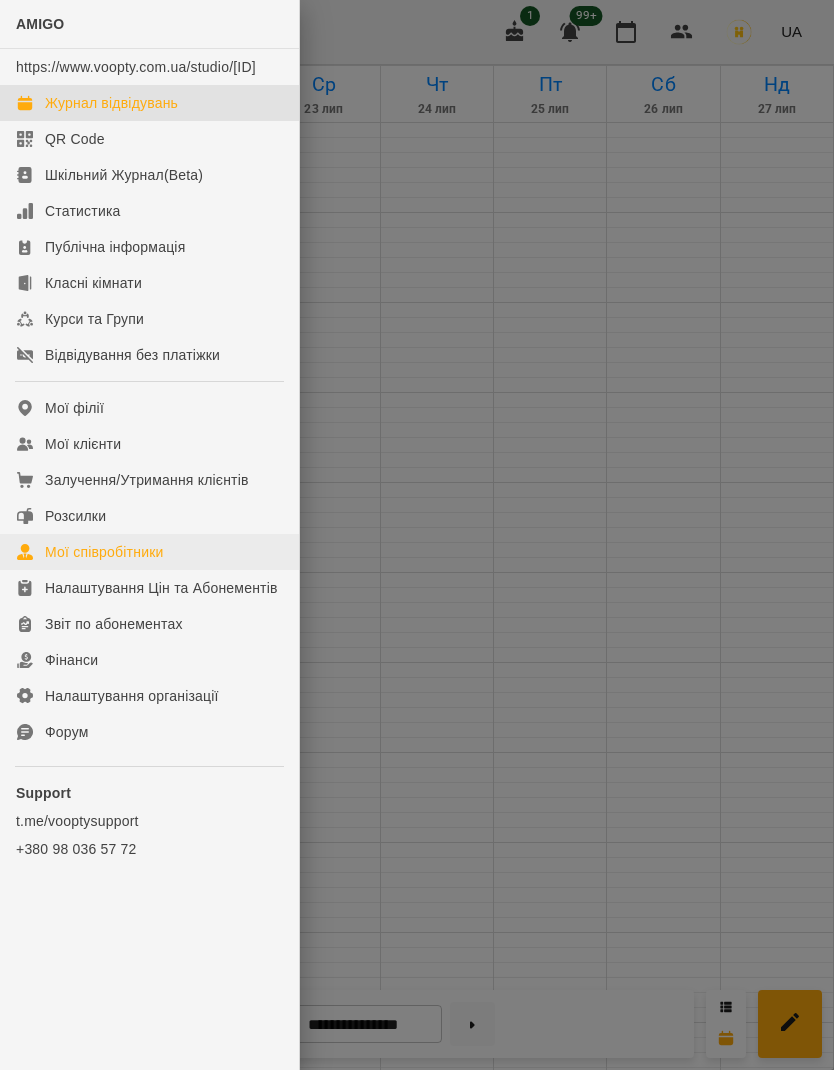 click on "Мої співробітники" at bounding box center [104, 552] 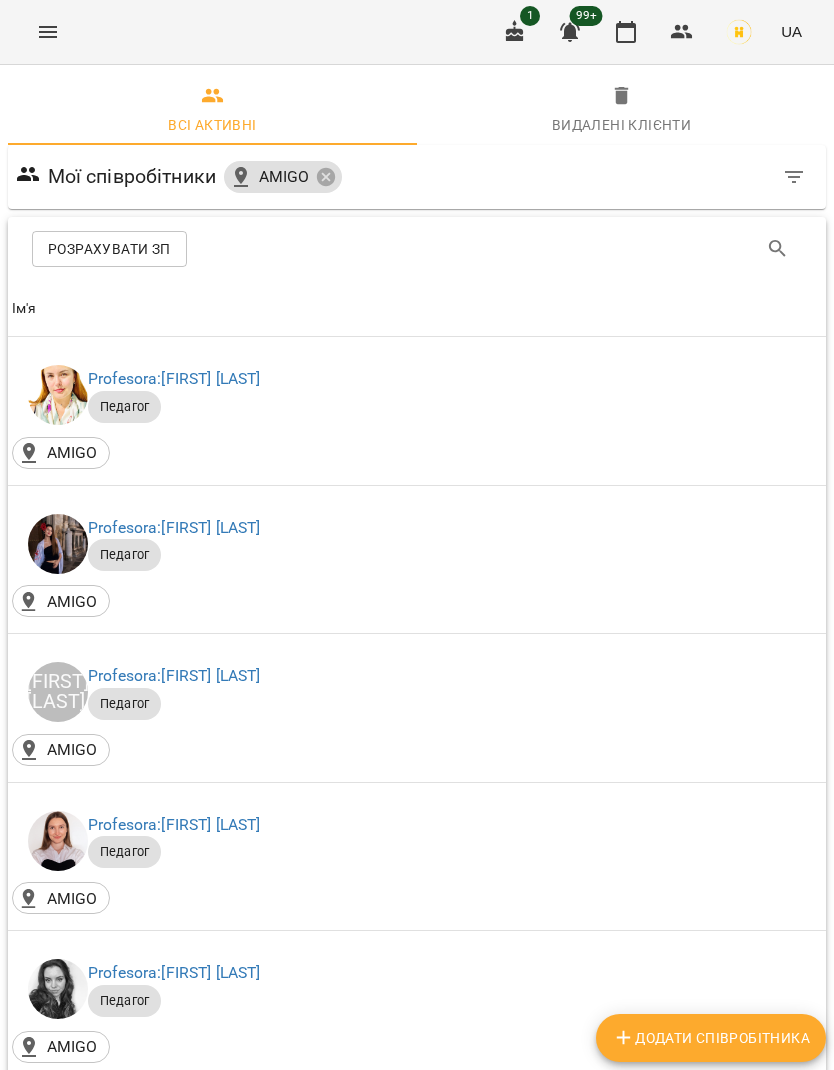 click 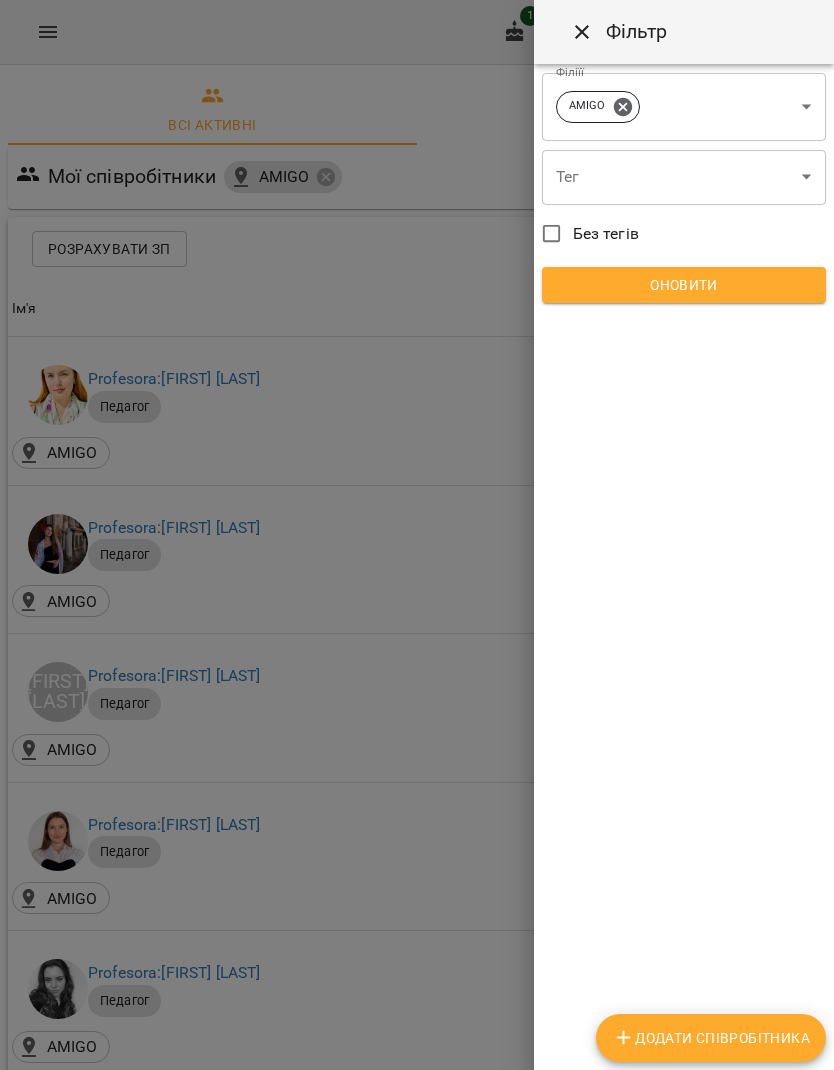 click at bounding box center [417, 535] 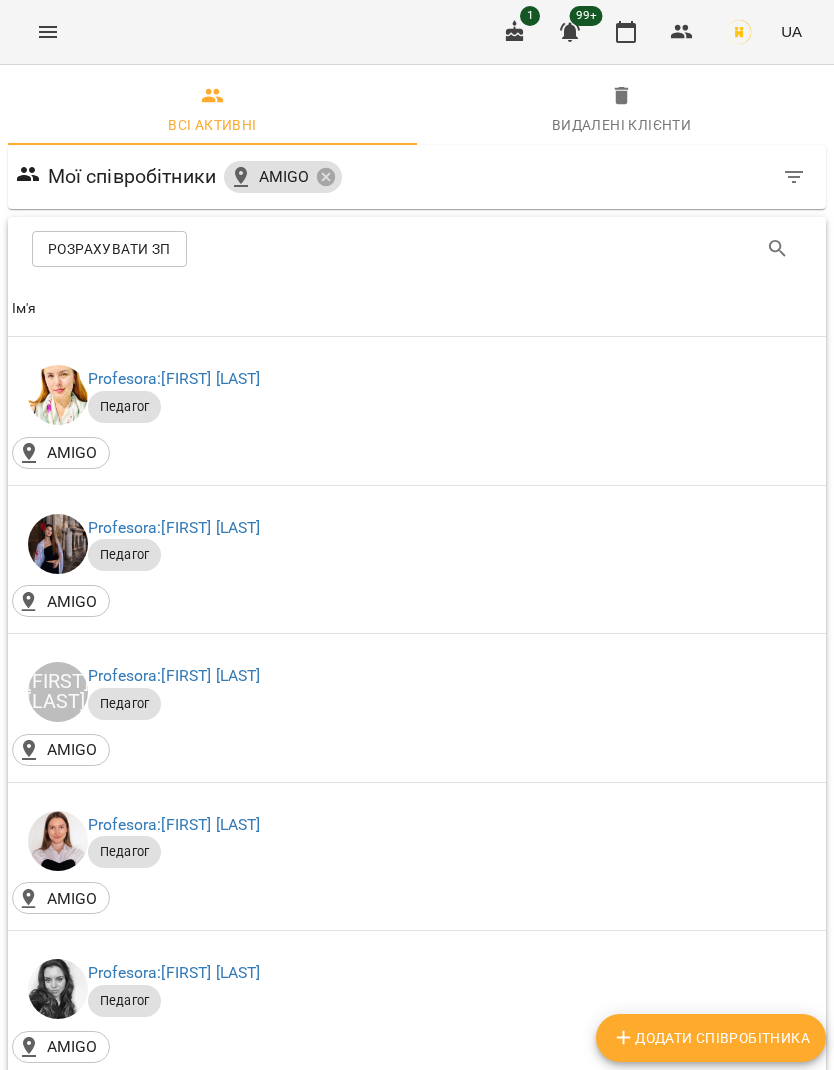 click on "Розрахувати ЗП" at bounding box center [109, 249] 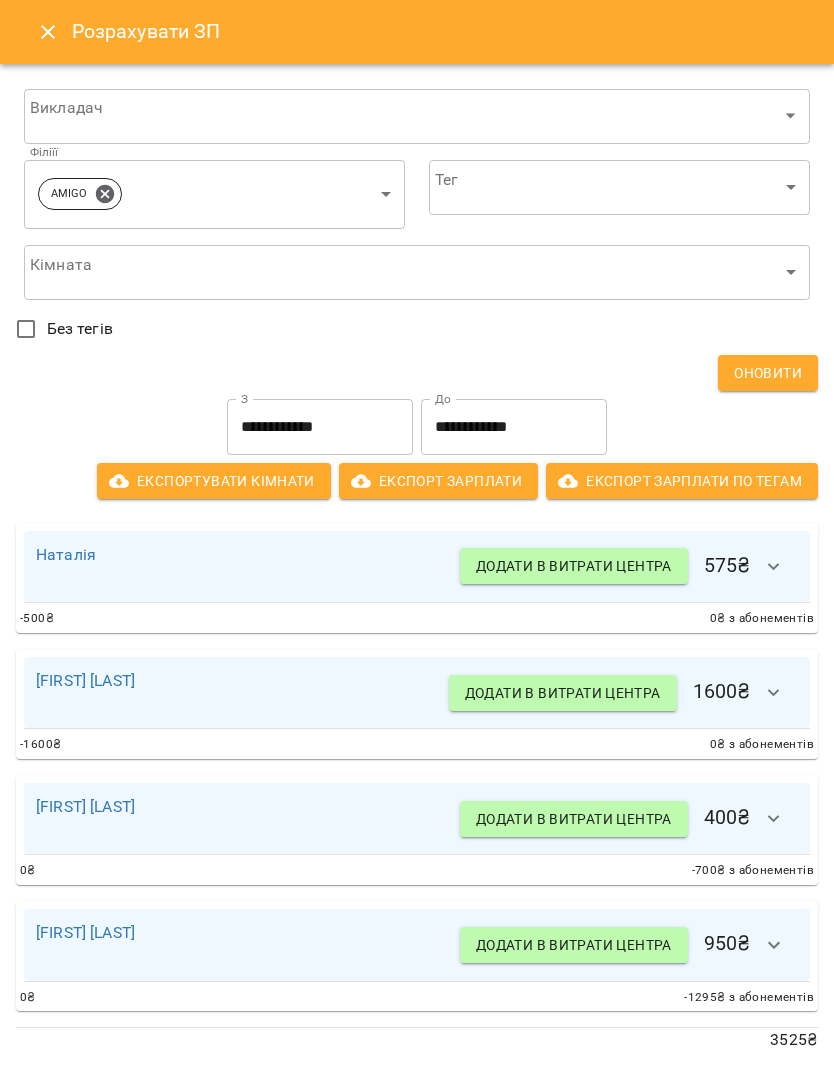 click on "**********" at bounding box center (320, 427) 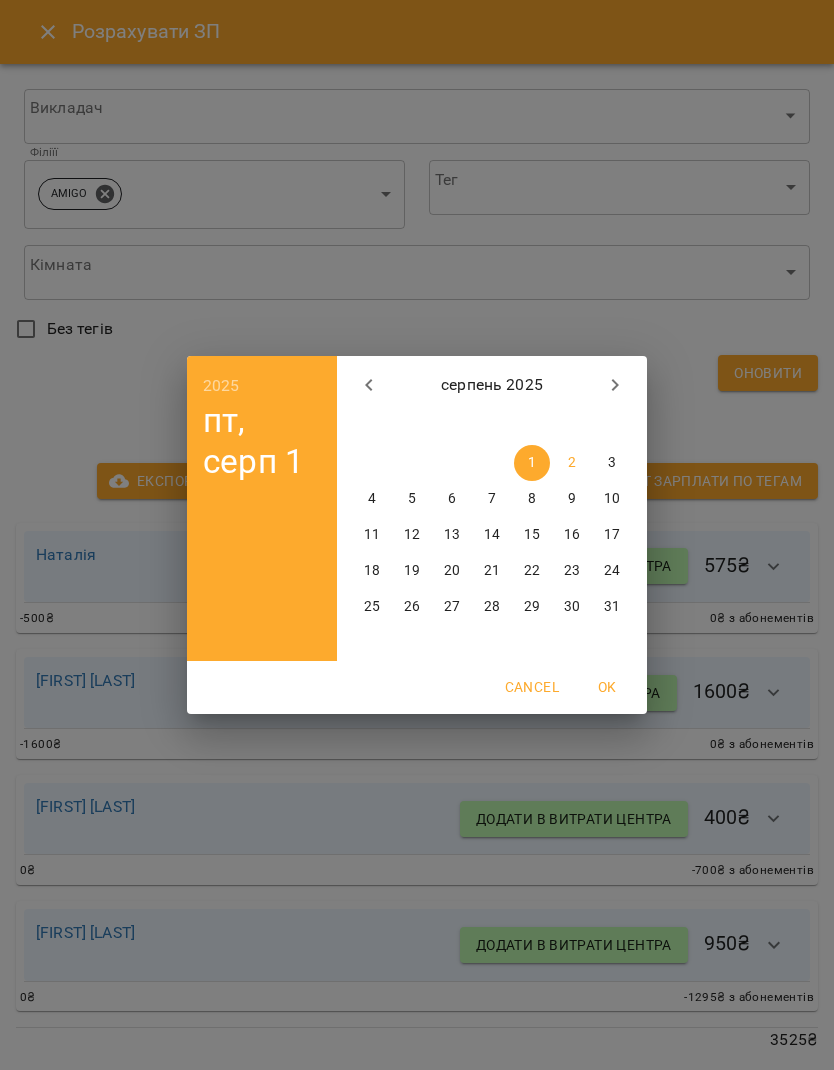 click 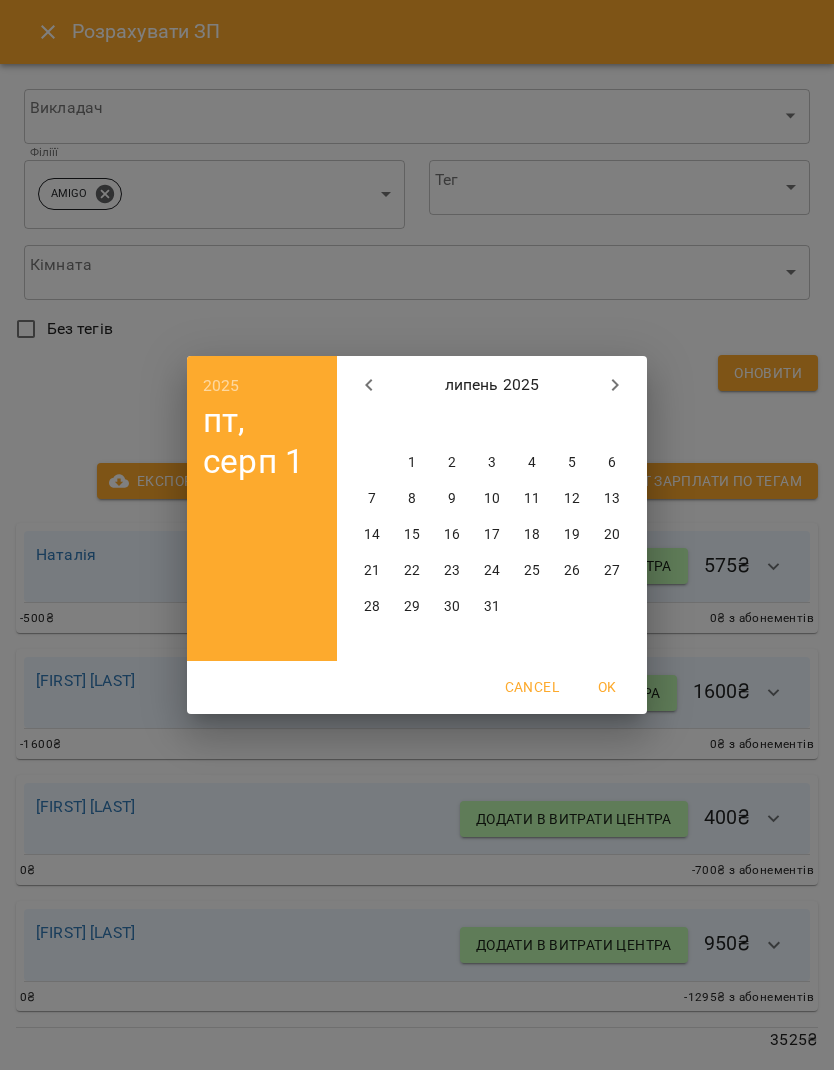 click on "1" at bounding box center (412, 463) 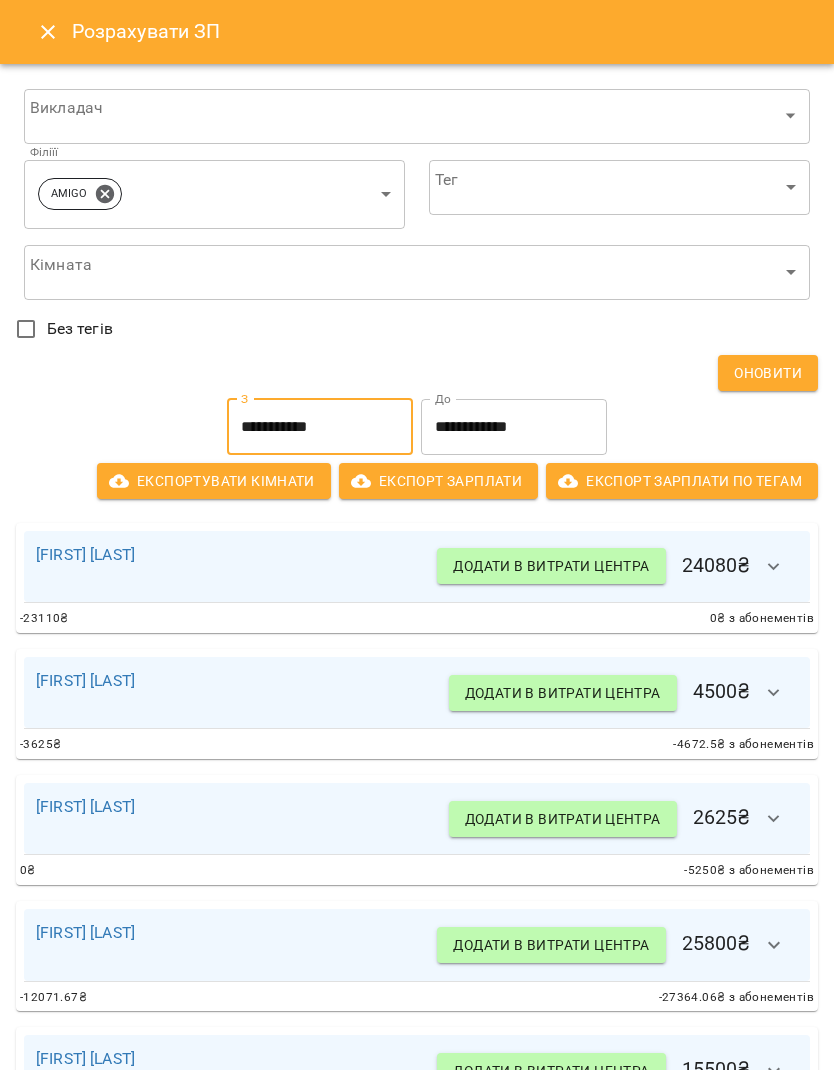 click on "**********" at bounding box center [514, 427] 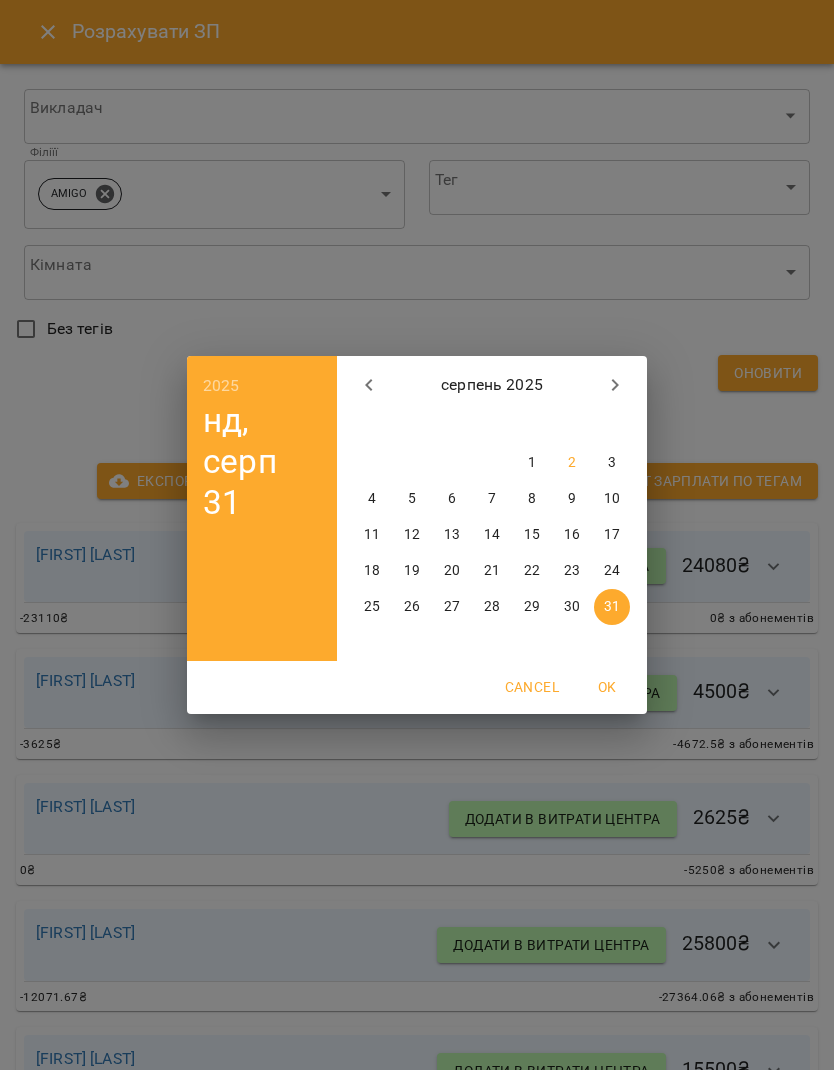click 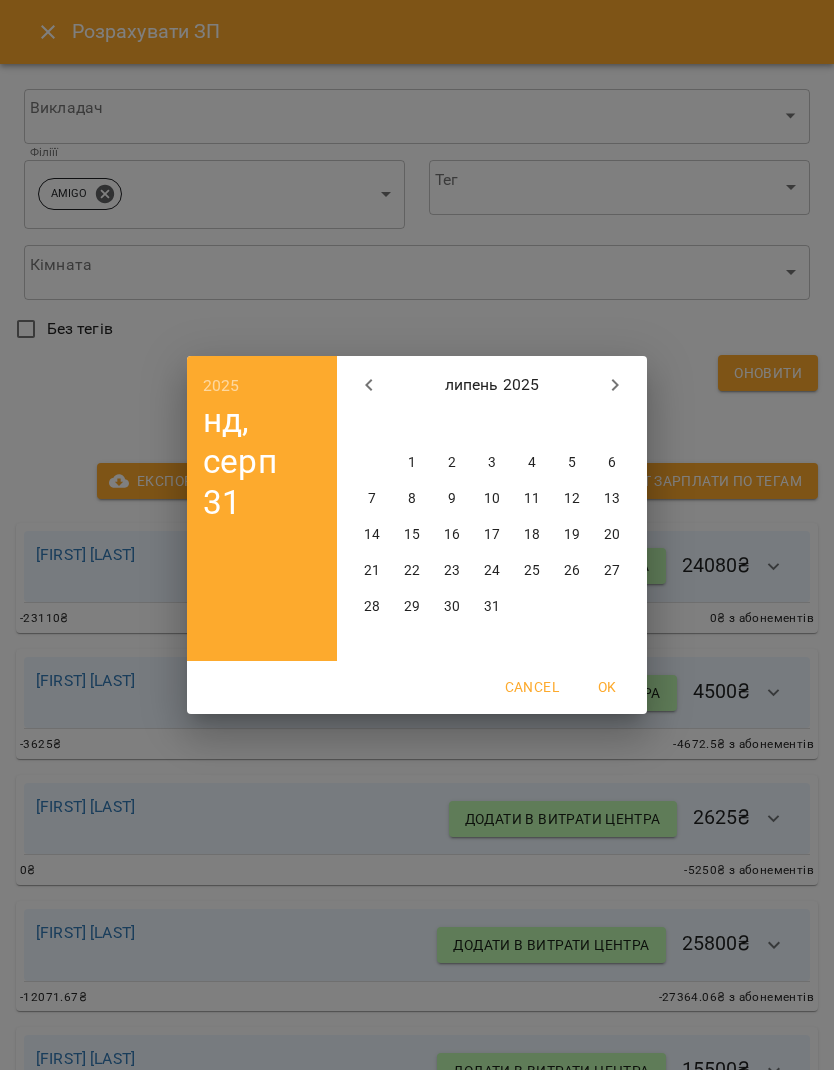click on "31" at bounding box center [492, 607] 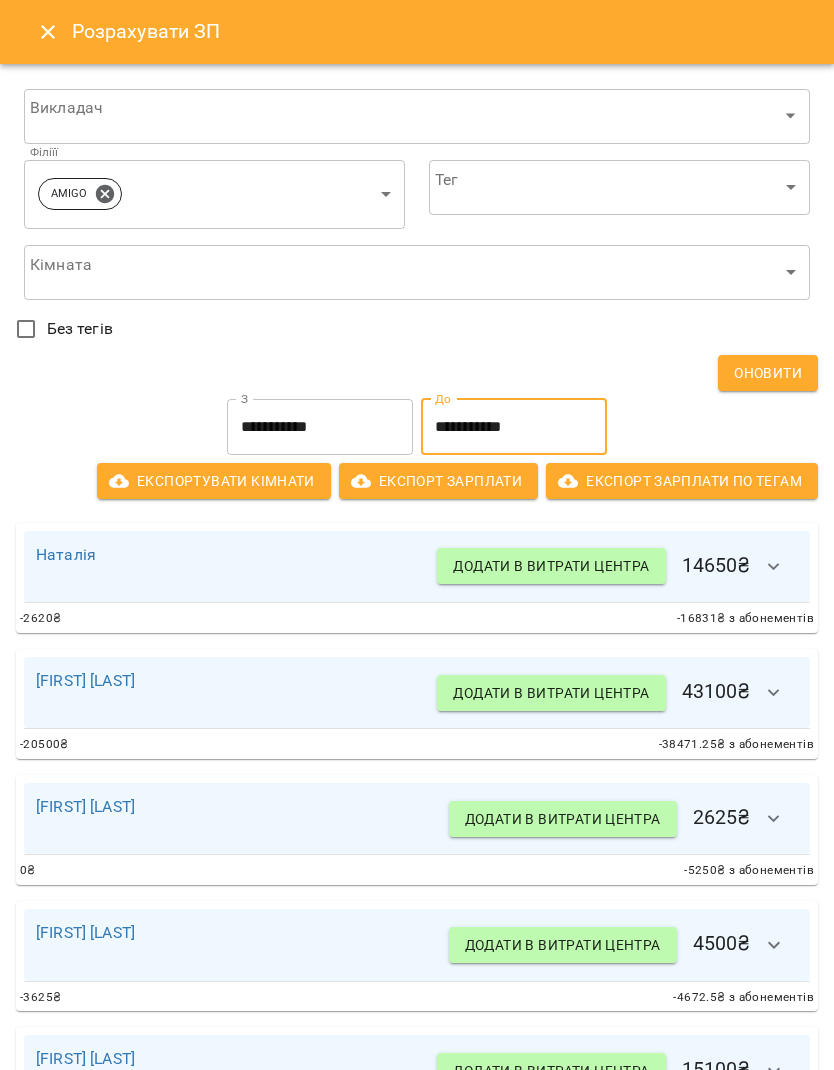 click on "**********" at bounding box center (417, 427) 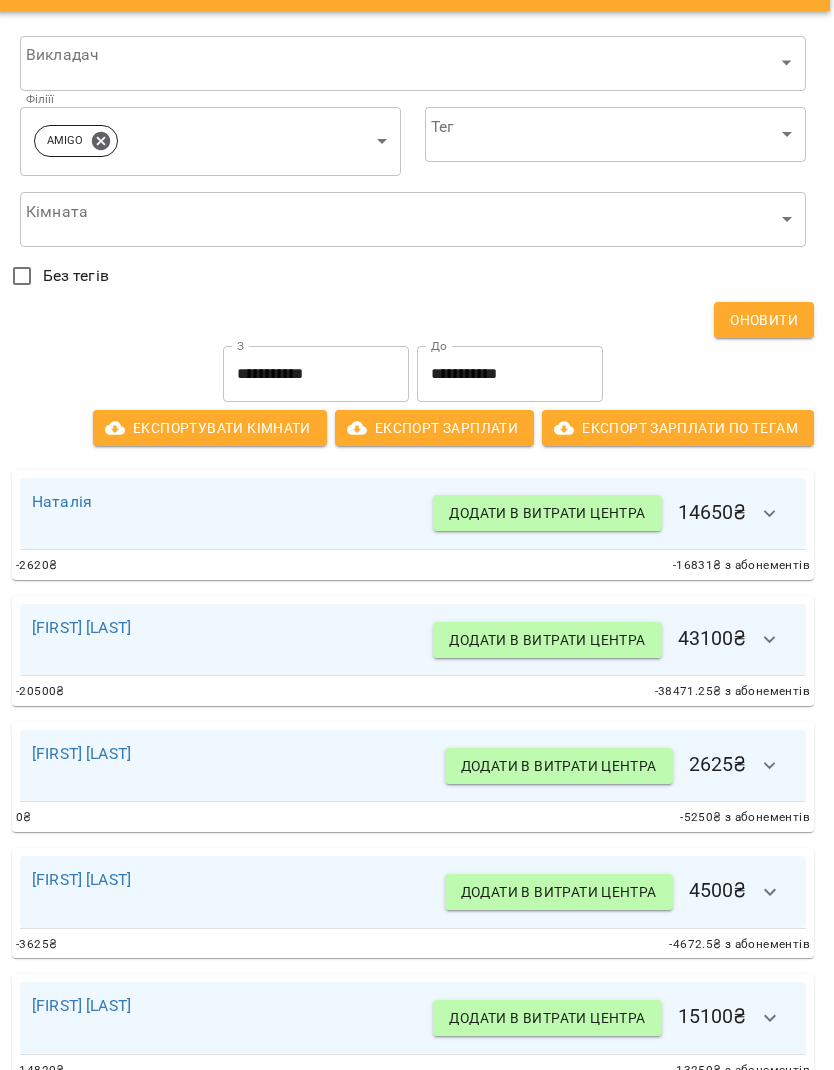scroll, scrollTop: 54, scrollLeft: 4, axis: both 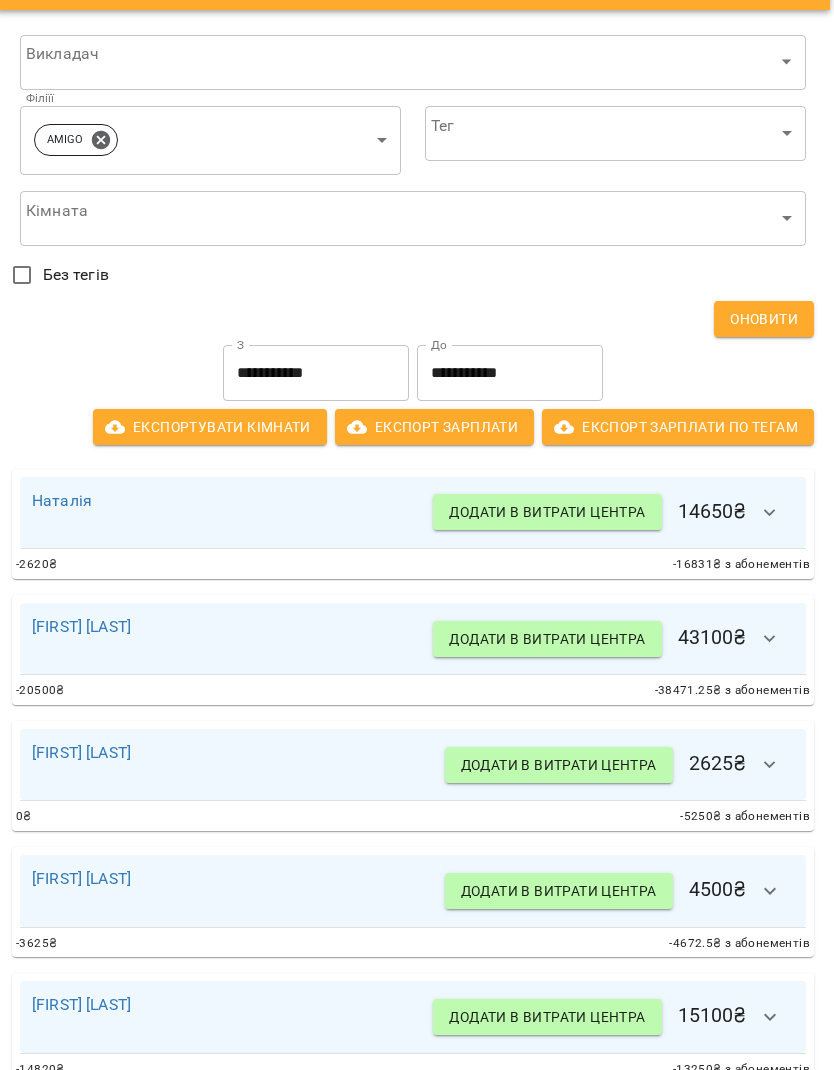 click 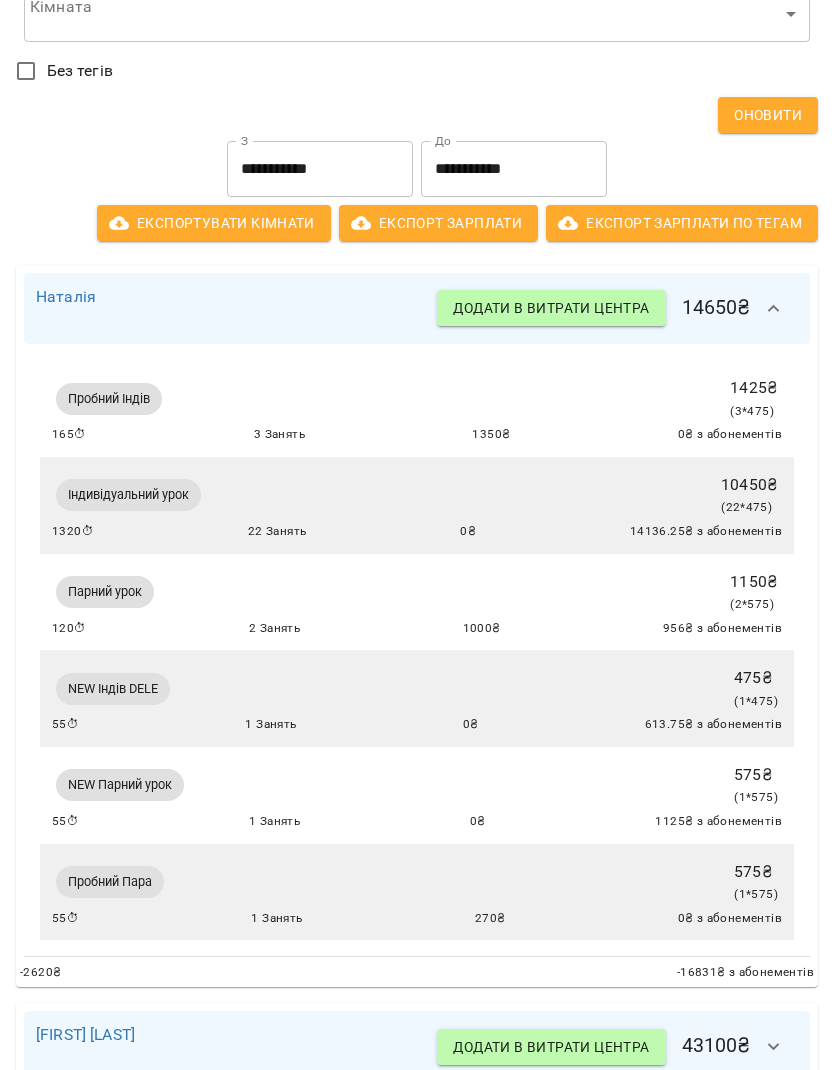 scroll, scrollTop: 259, scrollLeft: 0, axis: vertical 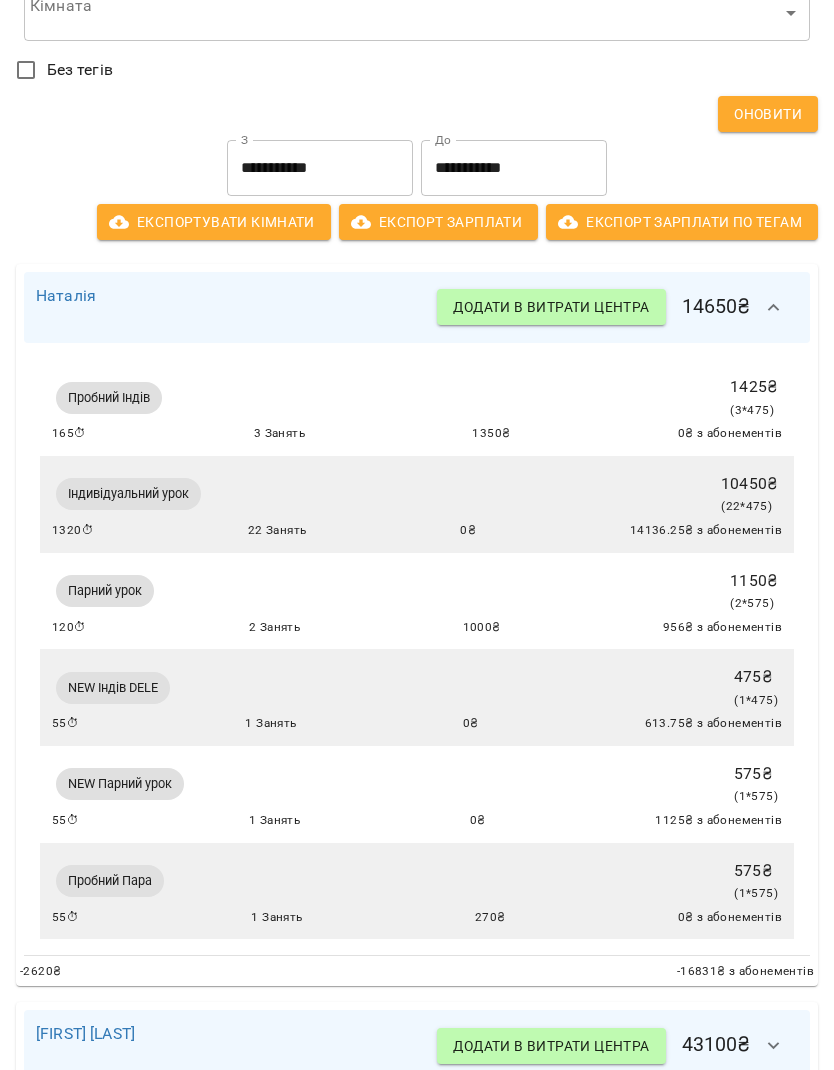 click 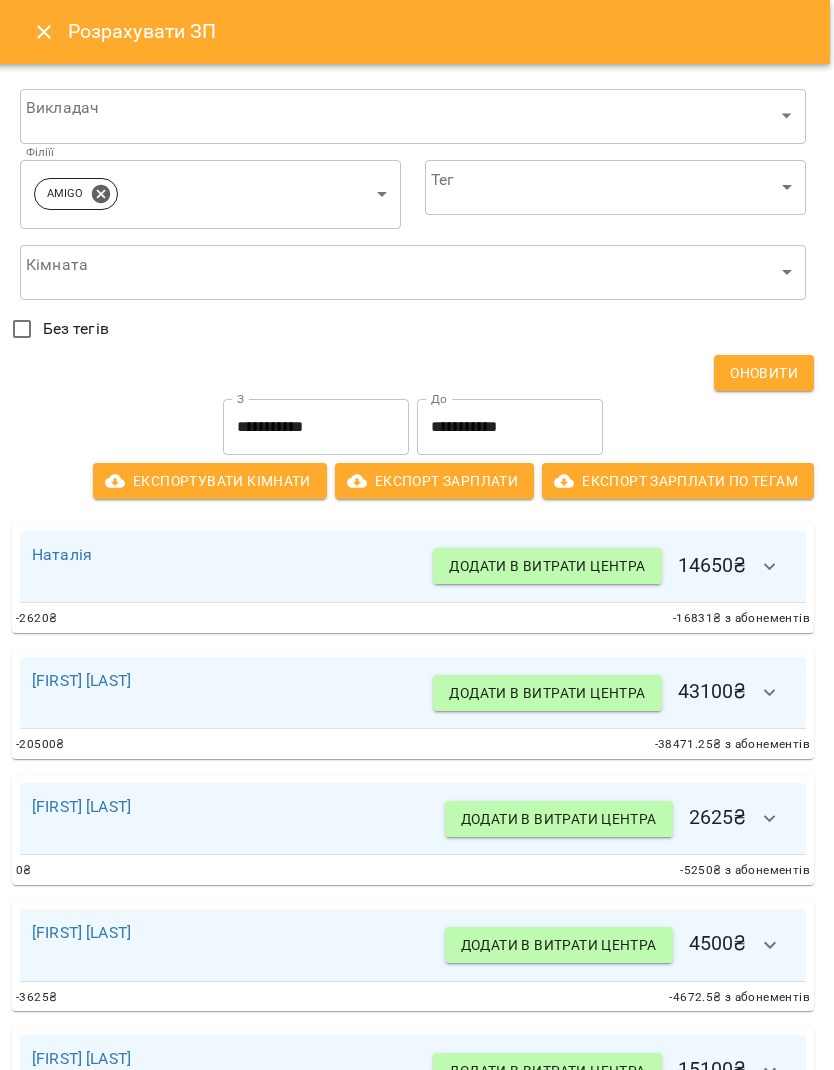 scroll, scrollTop: 0, scrollLeft: 4, axis: horizontal 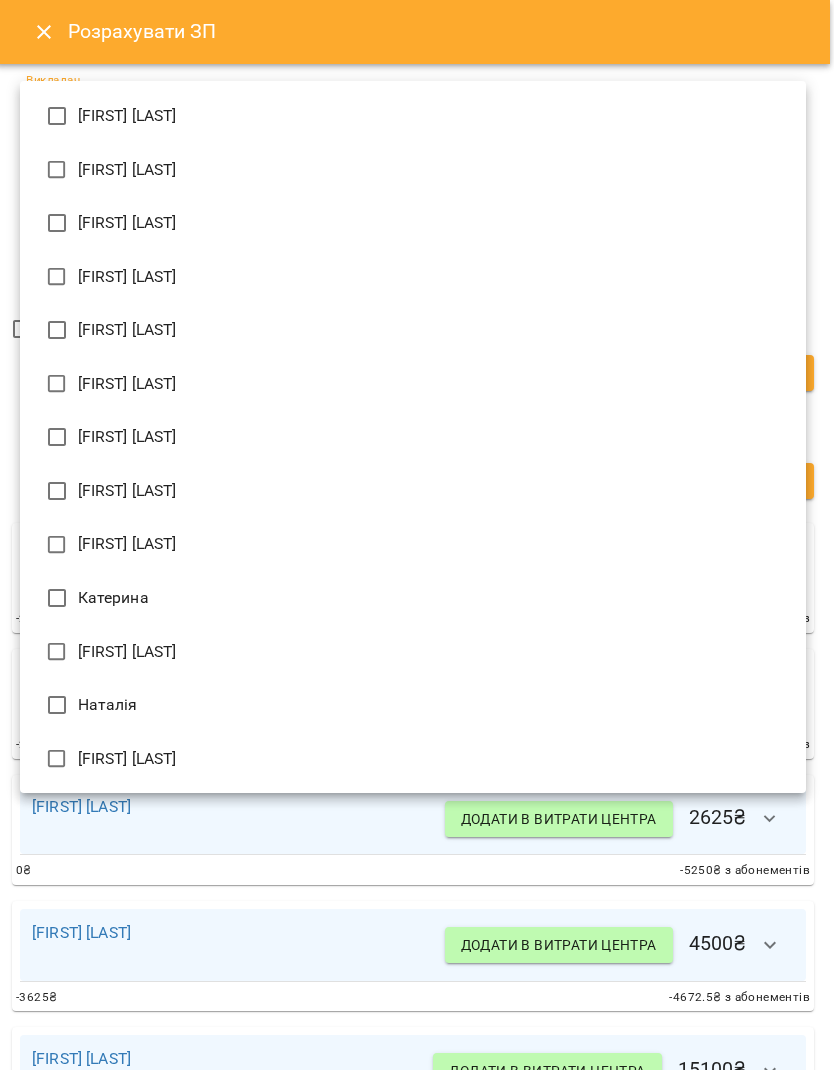 click at bounding box center [417, 535] 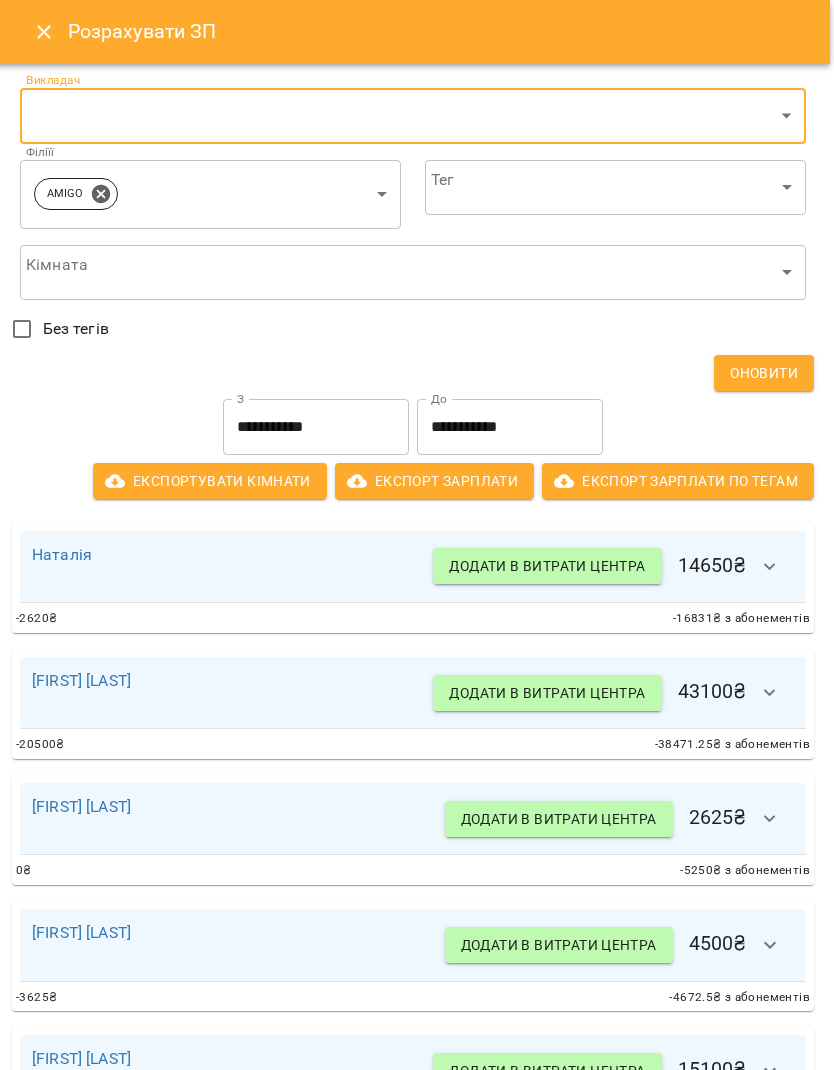 click 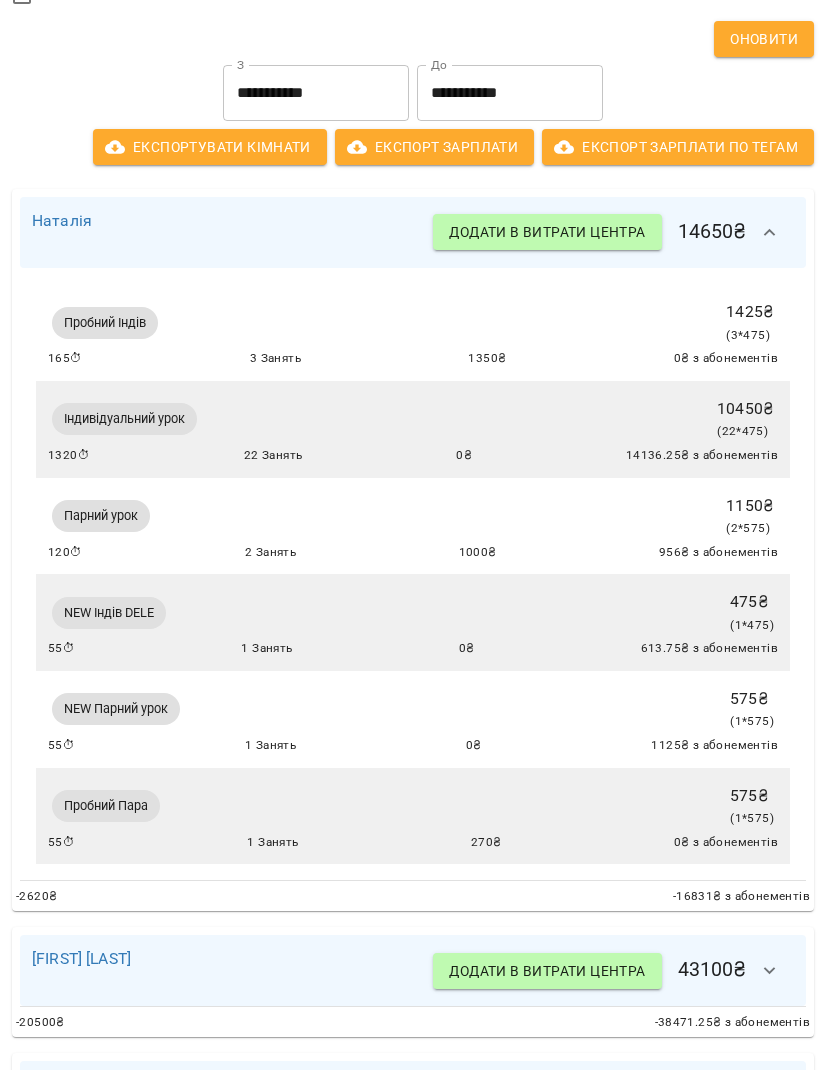 scroll, scrollTop: 334, scrollLeft: 4, axis: both 